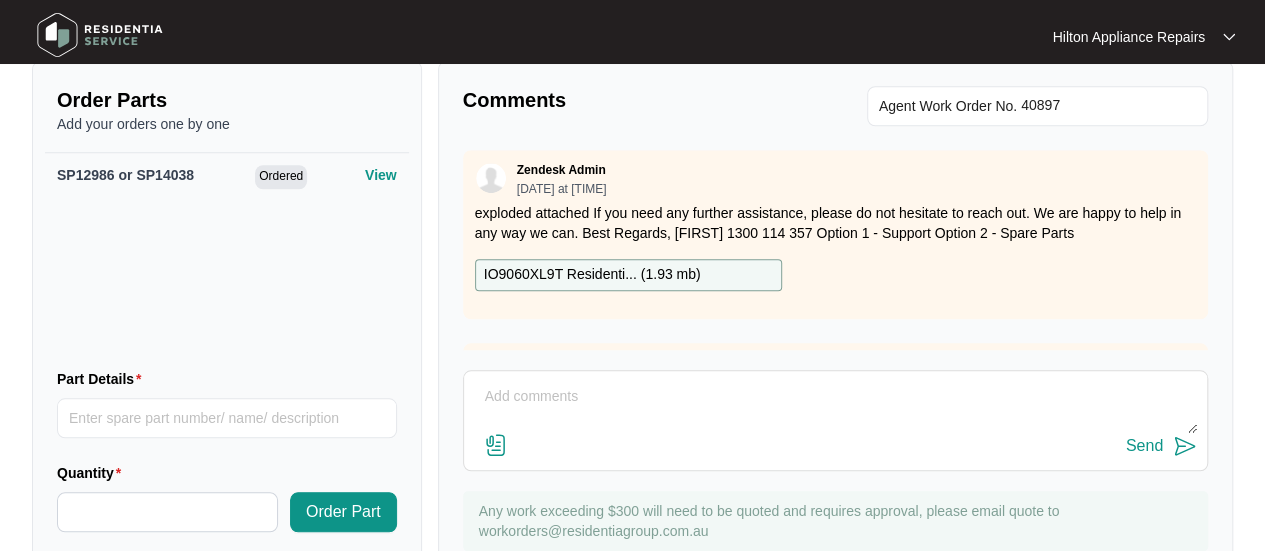 scroll, scrollTop: 791, scrollLeft: 0, axis: vertical 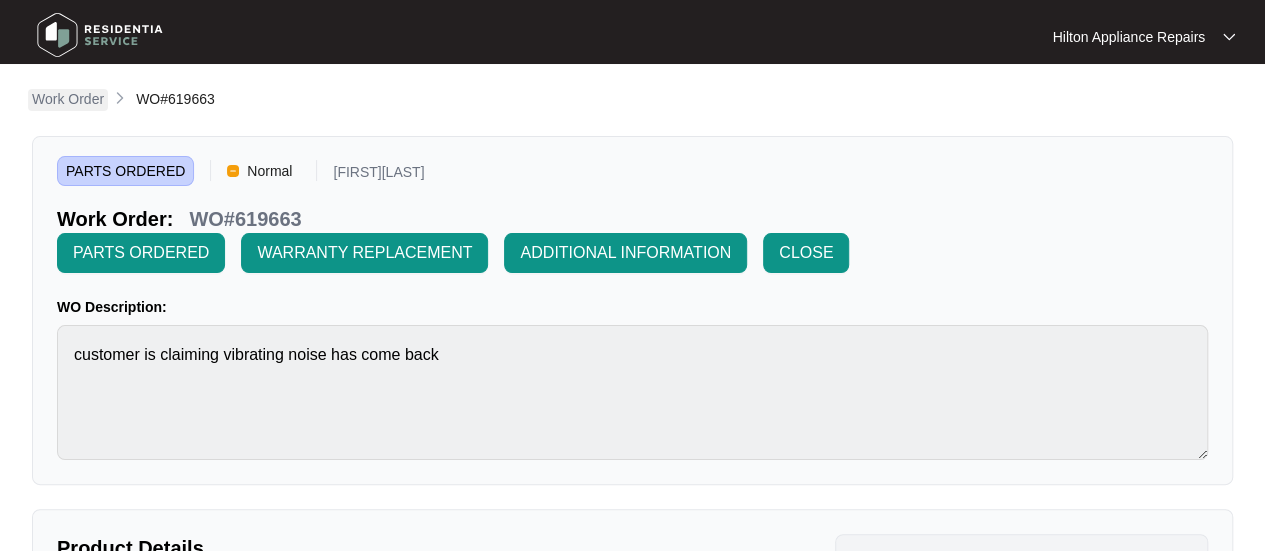 click on "Work Order" at bounding box center (68, 99) 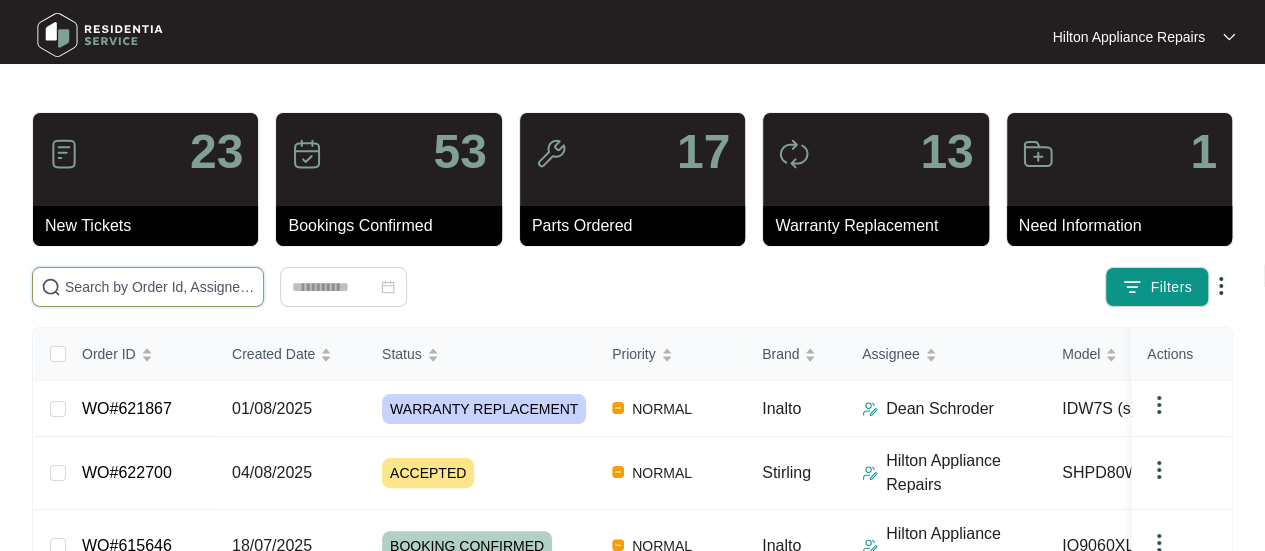 click at bounding box center [160, 287] 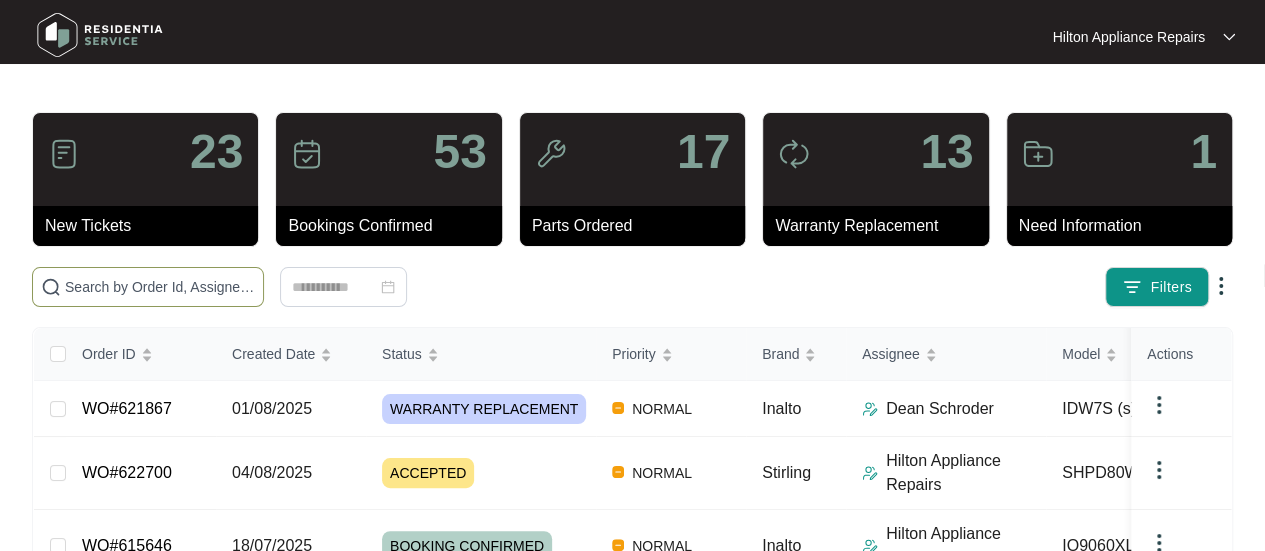 paste on "WO#615881" 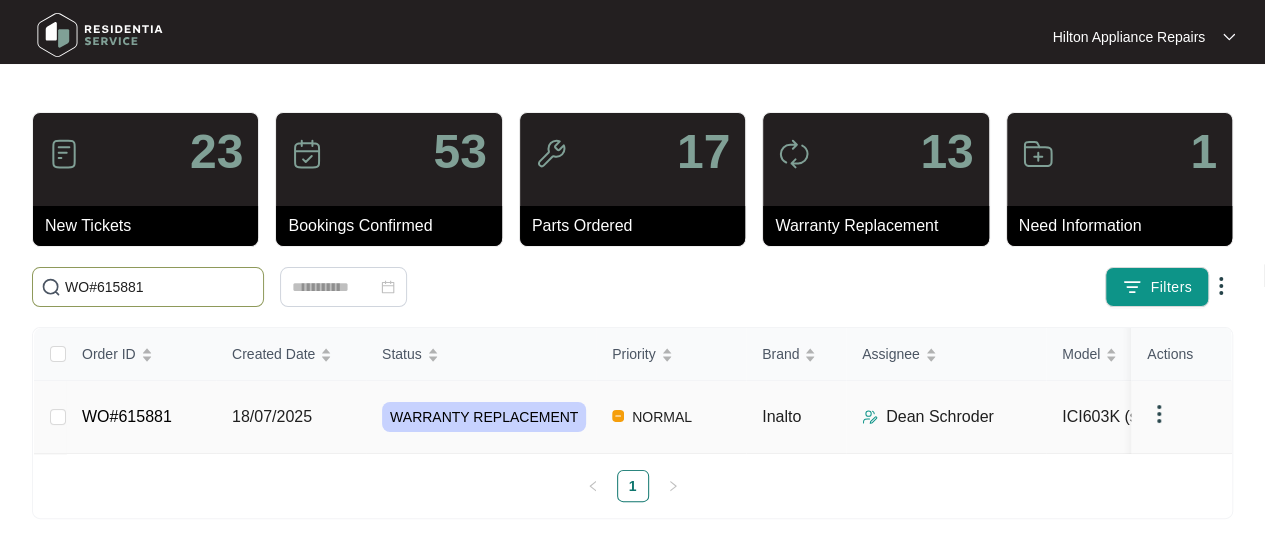 type on "WO#615881" 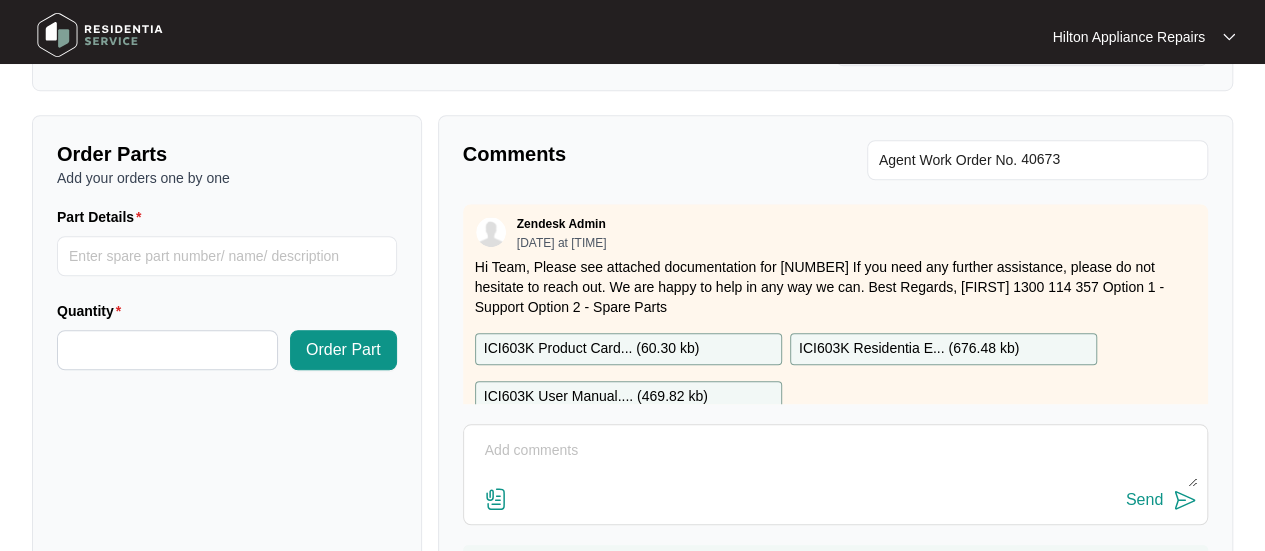 scroll, scrollTop: 800, scrollLeft: 0, axis: vertical 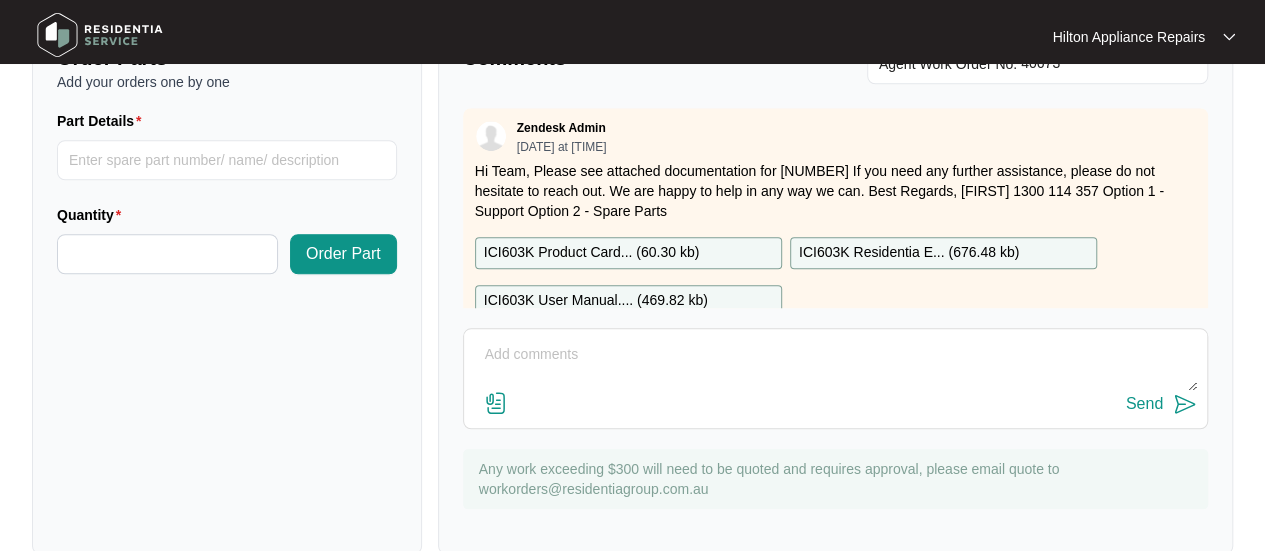 click at bounding box center (835, 365) 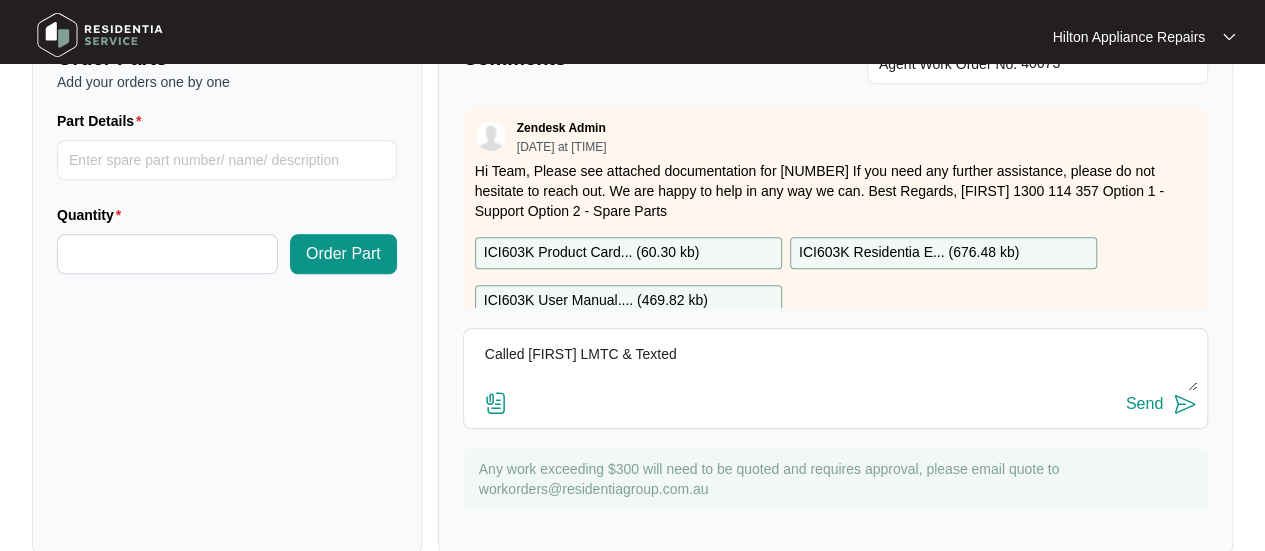 type on "Called [FIRST] LMTC & Texted" 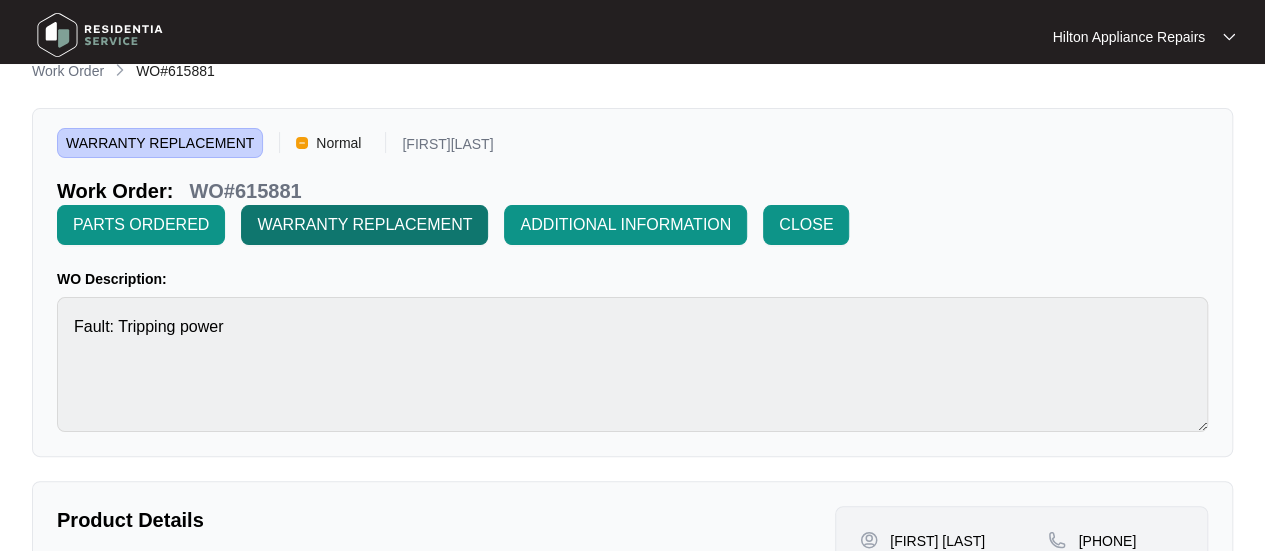 scroll, scrollTop: 0, scrollLeft: 0, axis: both 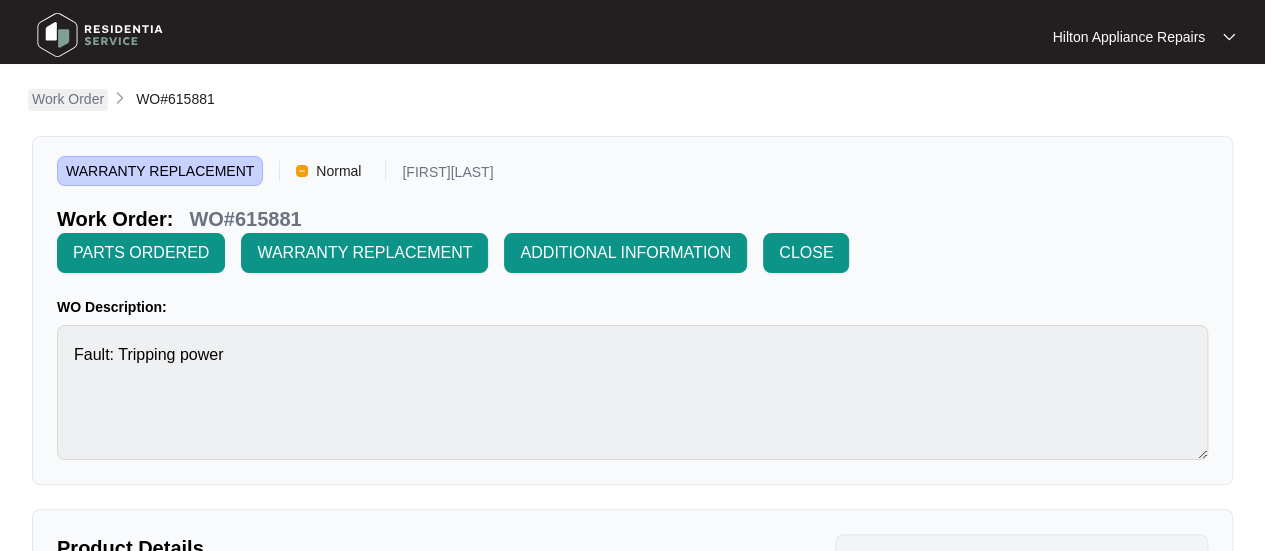 click on "Work Order" at bounding box center (68, 99) 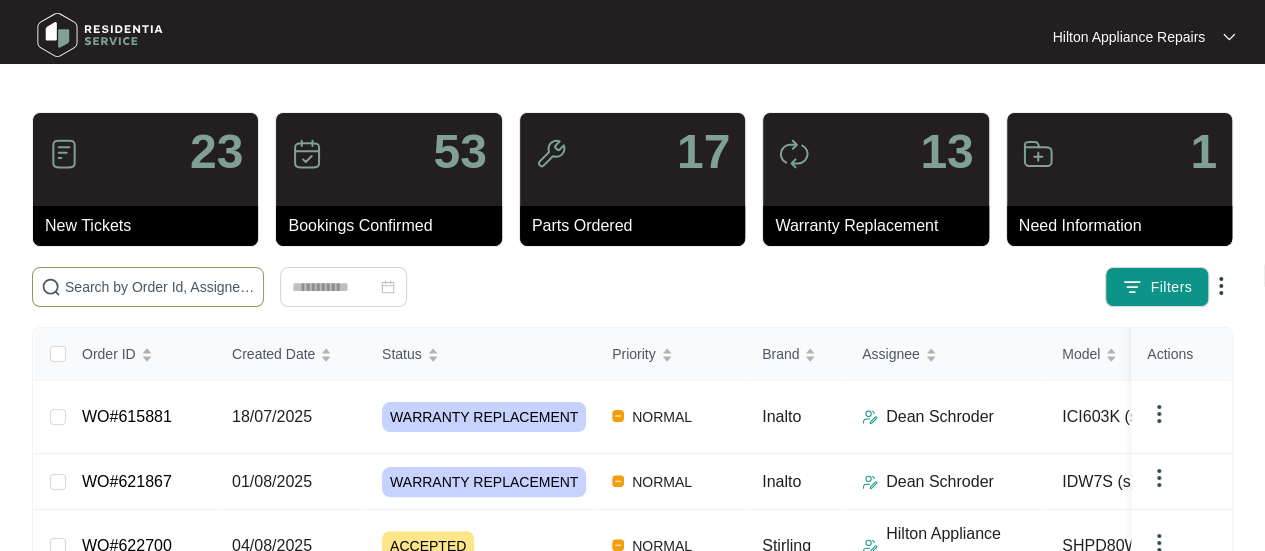 click at bounding box center [160, 287] 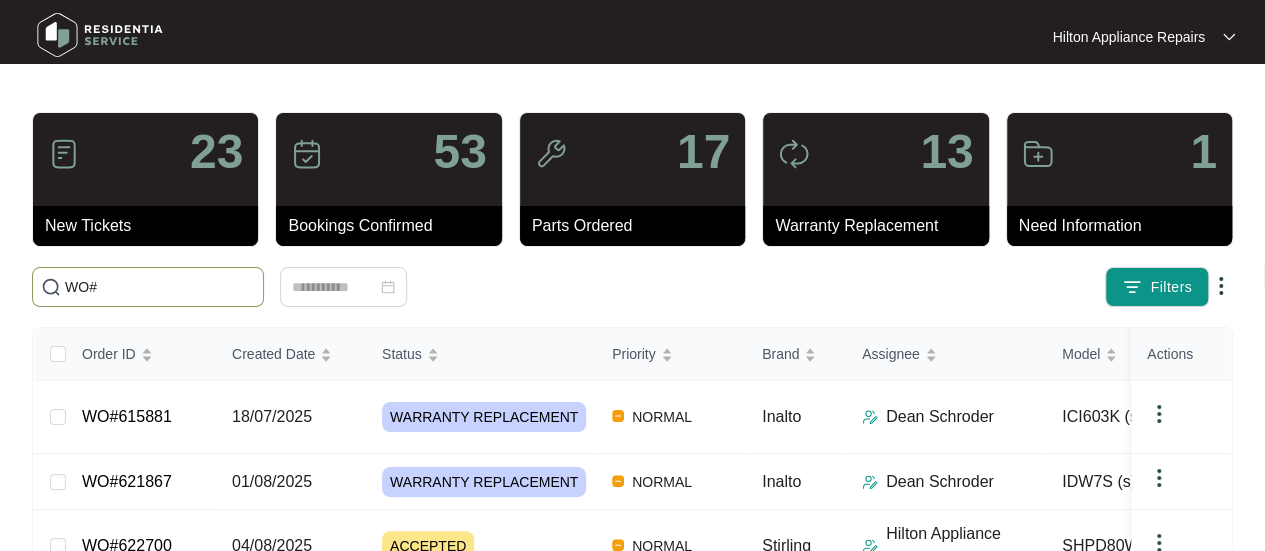 paste on "621719" 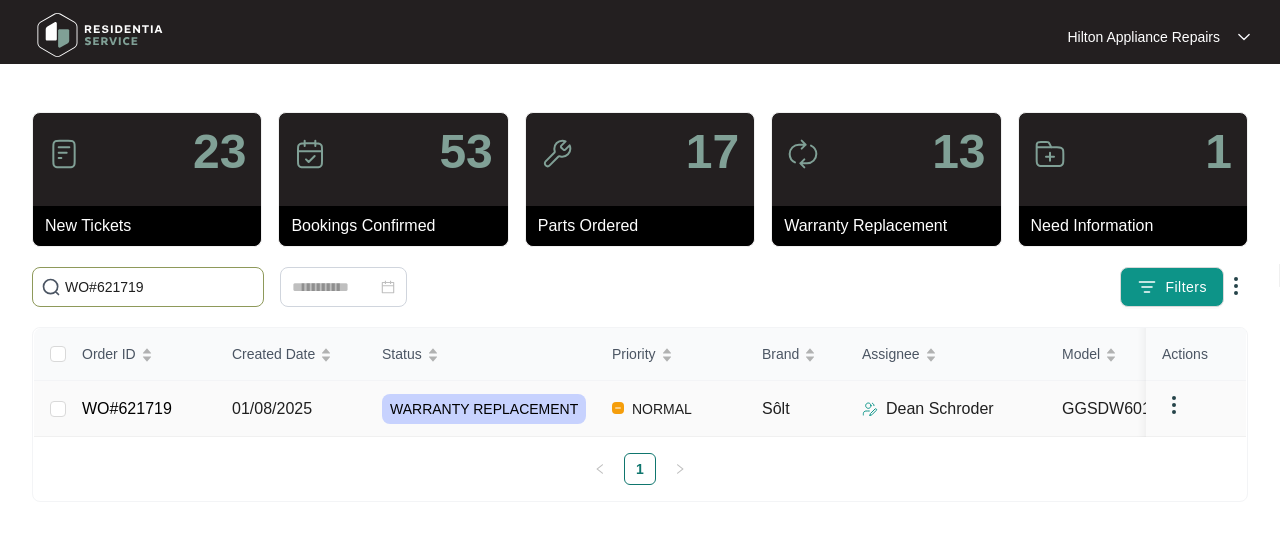 type on "WO#621719" 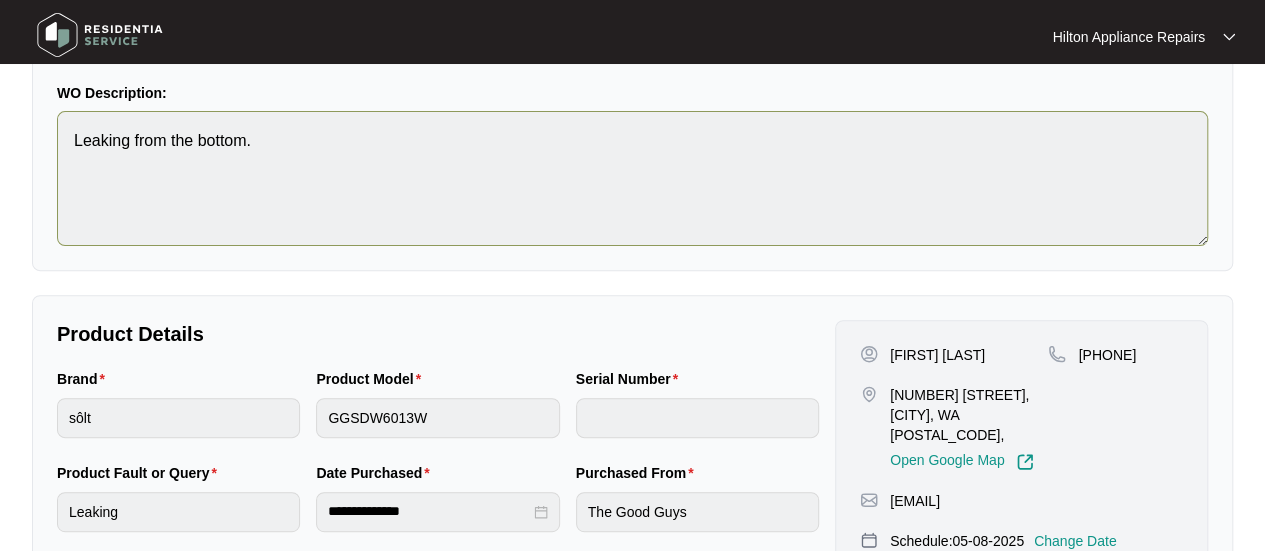 scroll, scrollTop: 300, scrollLeft: 0, axis: vertical 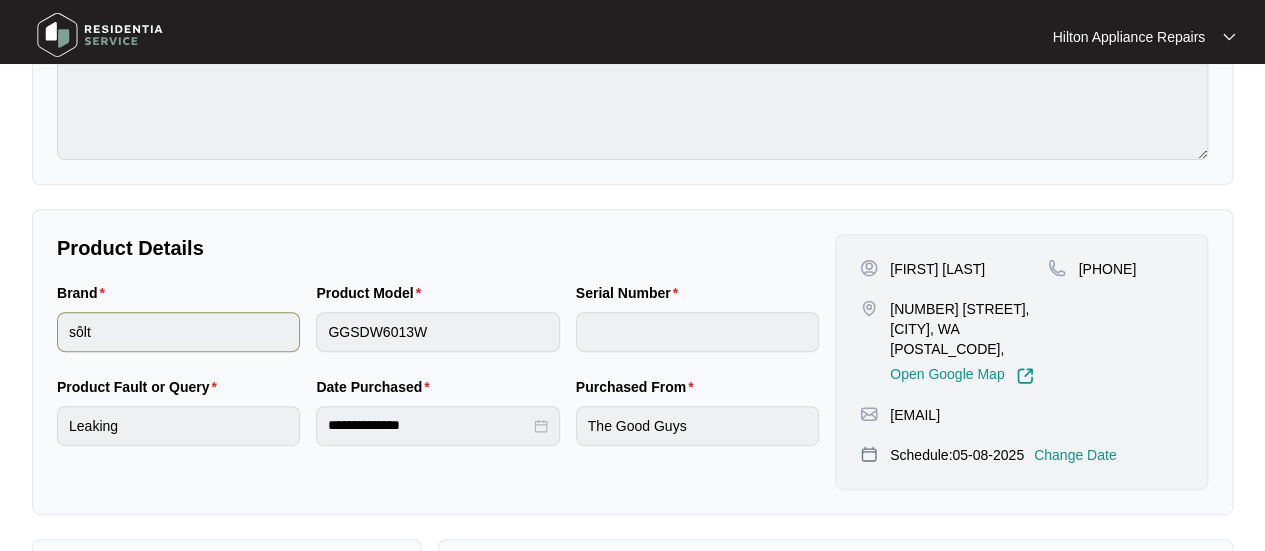 click on "Brand sôlt Product Model GGSDW6013W Serial Number" at bounding box center (438, 329) 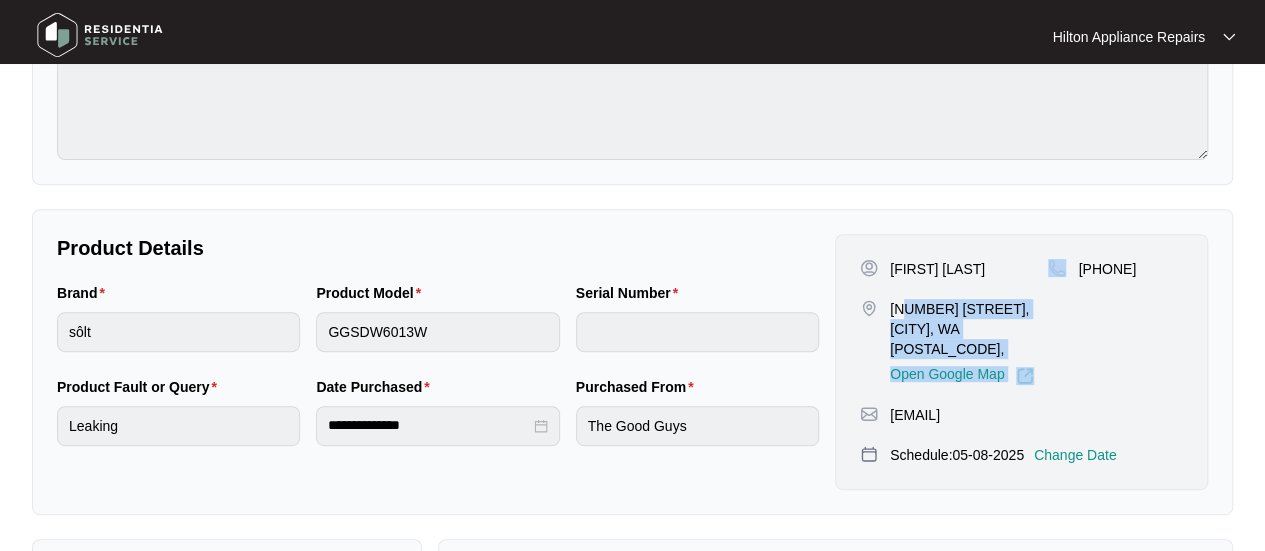 drag, startPoint x: 1056, startPoint y: 306, endPoint x: 922, endPoint y: 307, distance: 134.00374 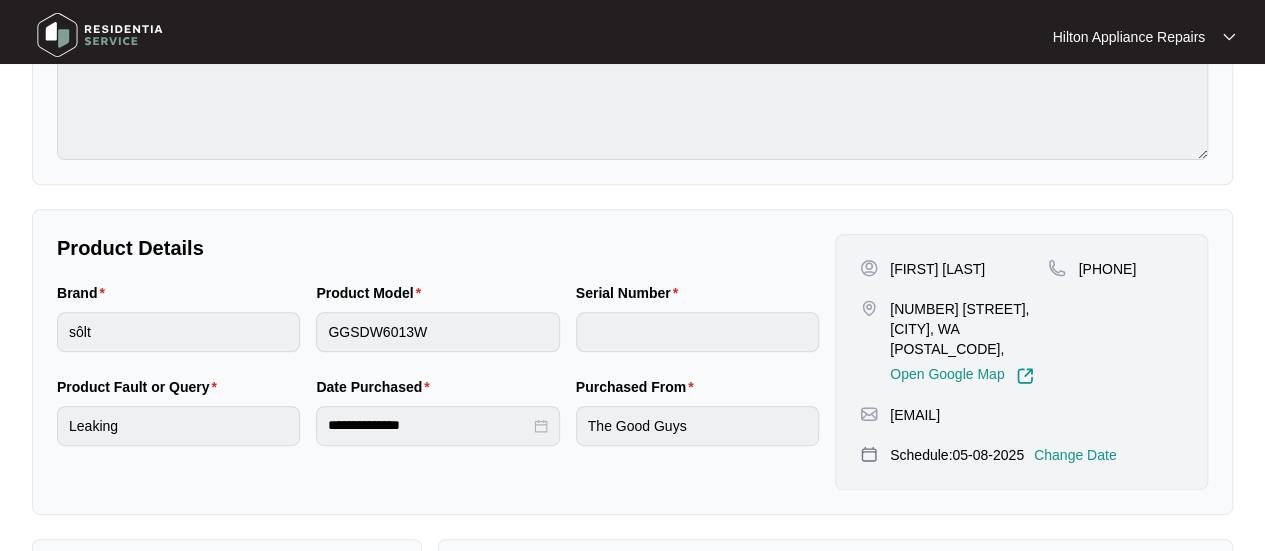 click on "[PHONE]" at bounding box center [1115, 322] 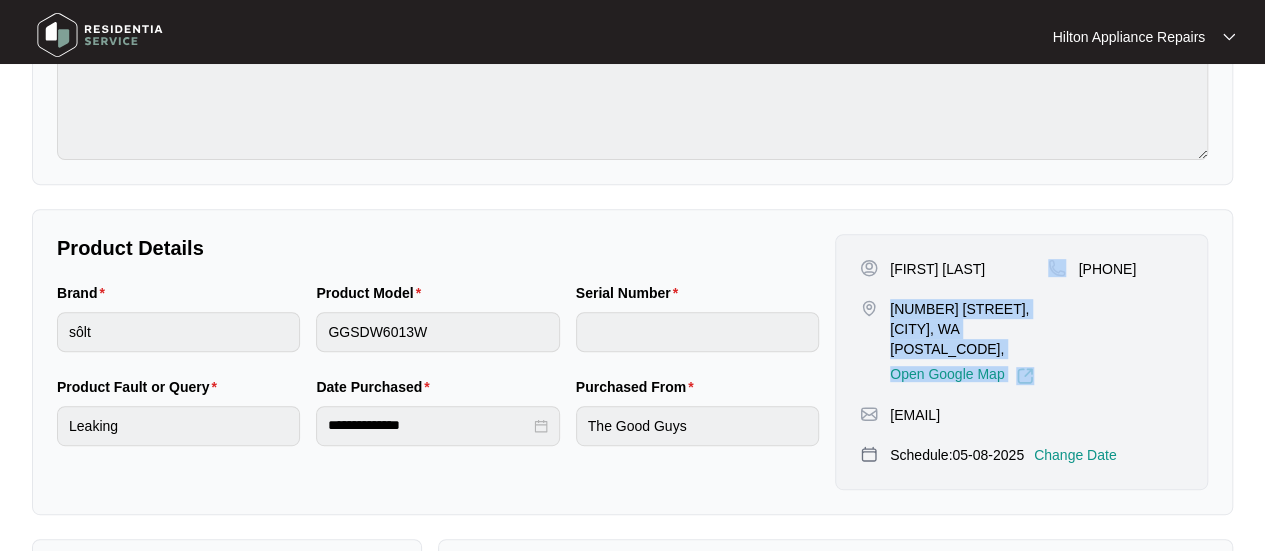 drag, startPoint x: 1063, startPoint y: 301, endPoint x: 1058, endPoint y: 319, distance: 18.681541 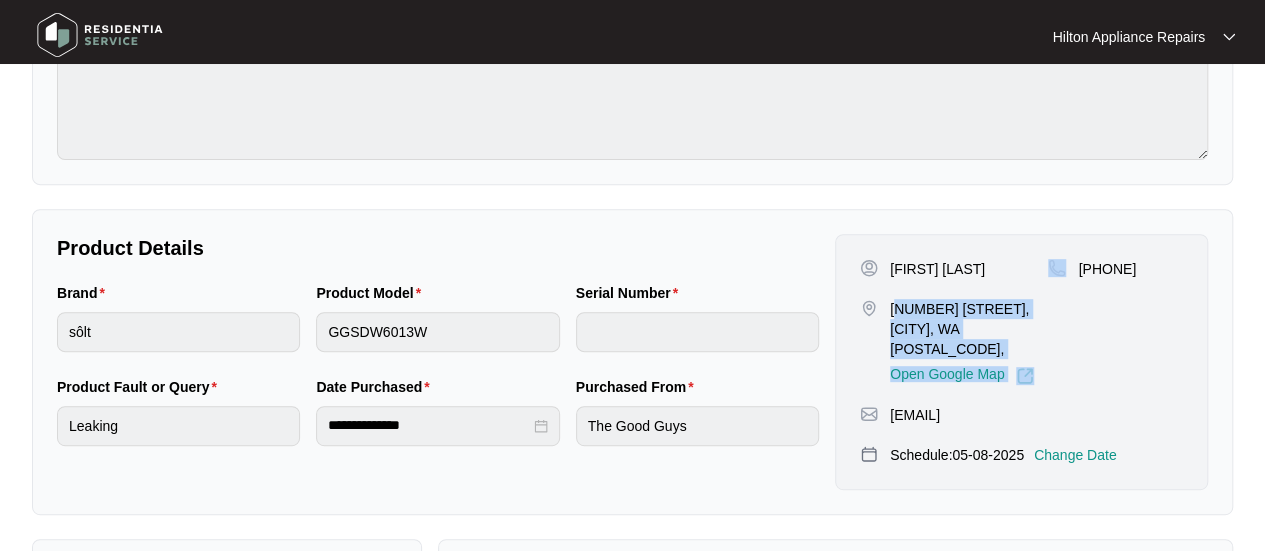 click on "[PHONE]" at bounding box center (1115, 322) 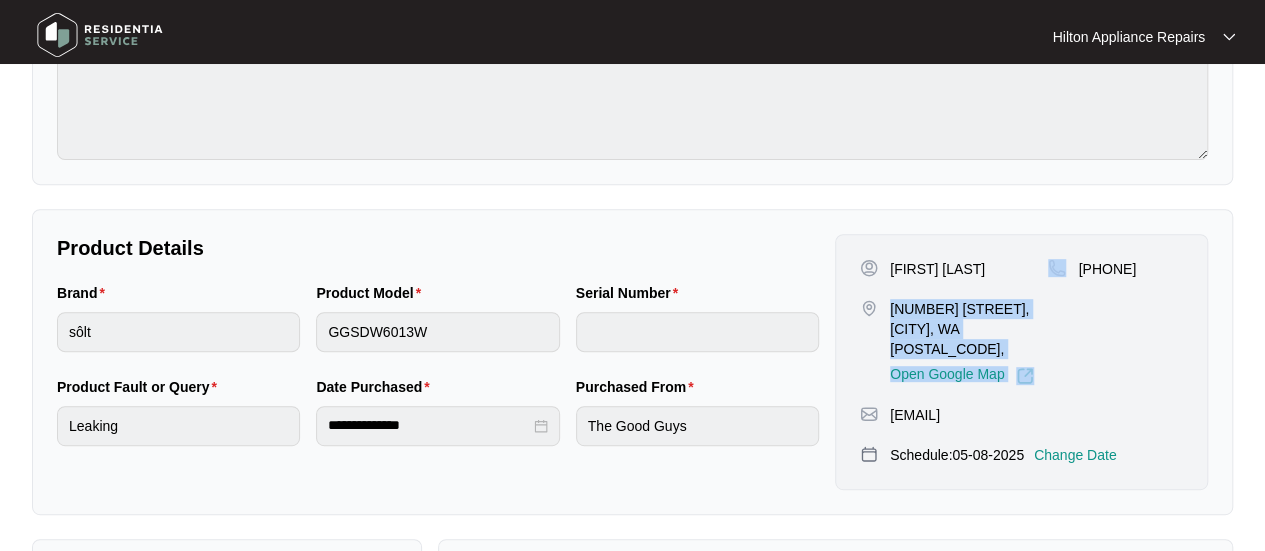 drag, startPoint x: 1048, startPoint y: 307, endPoint x: 889, endPoint y: 304, distance: 159.0283 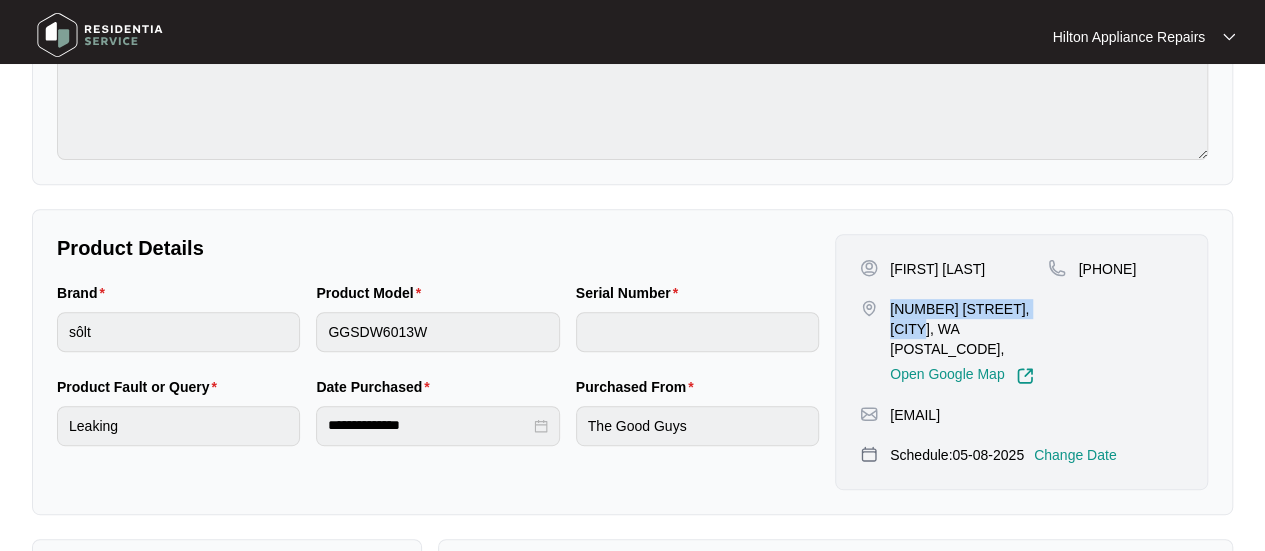 drag, startPoint x: 888, startPoint y: 302, endPoint x: 1046, endPoint y: 297, distance: 158.0791 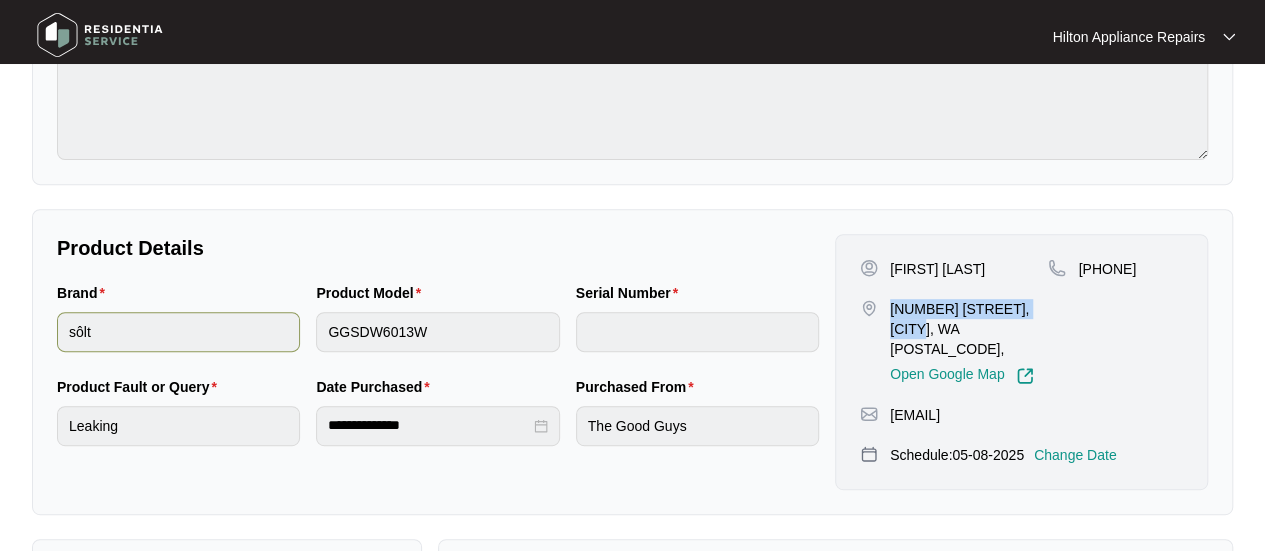copy on "430511081" 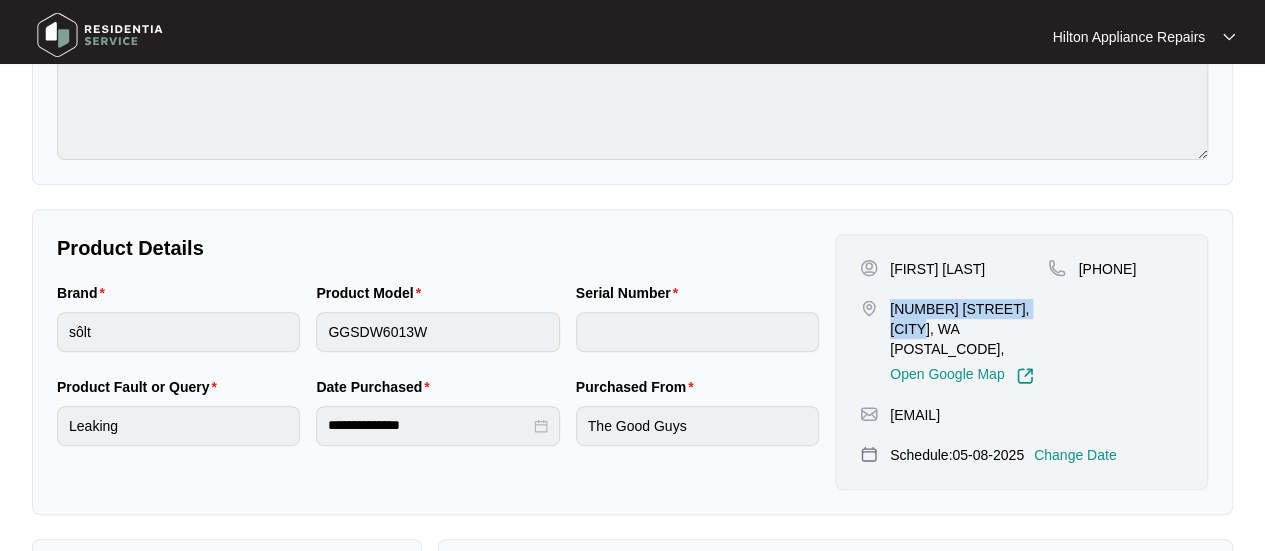 drag, startPoint x: 1058, startPoint y: 401, endPoint x: 888, endPoint y: 399, distance: 170.01176 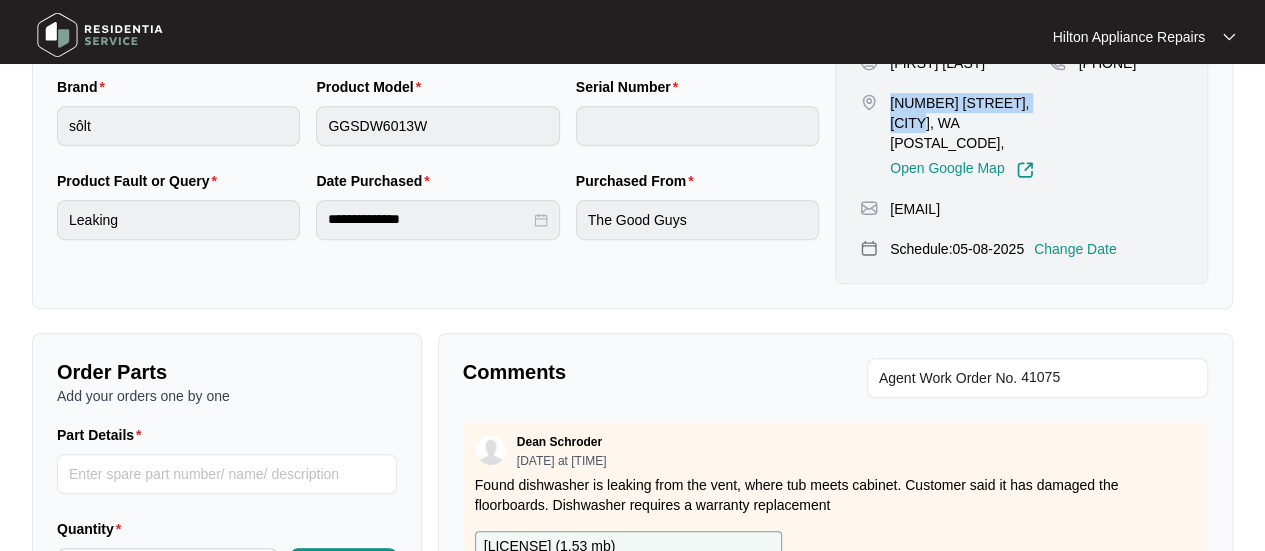 scroll, scrollTop: 800, scrollLeft: 0, axis: vertical 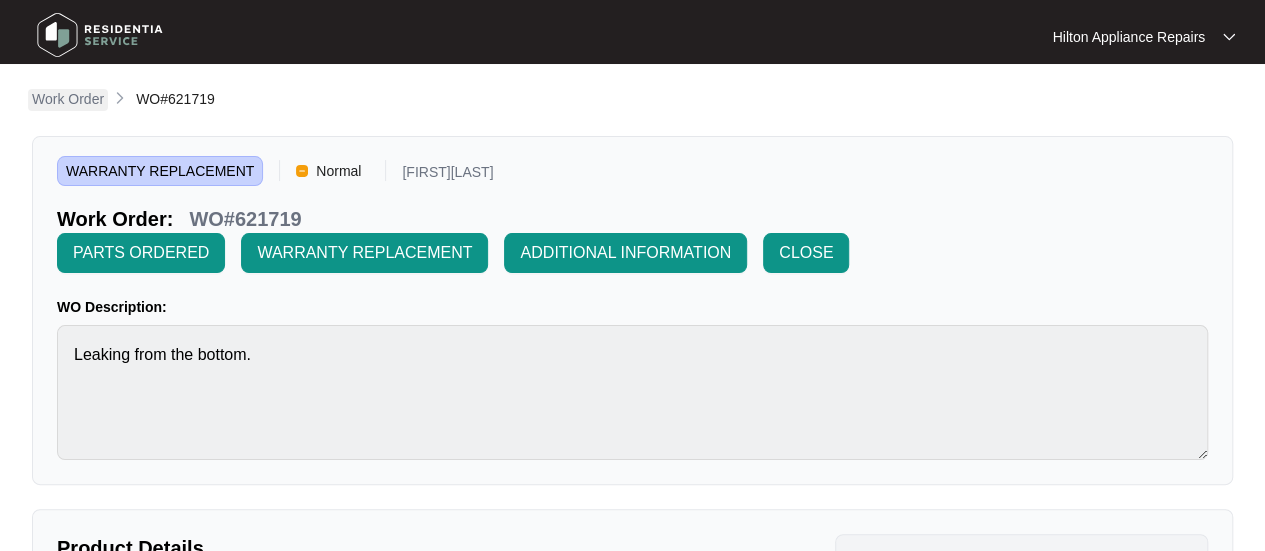 click on "Work Order" at bounding box center (68, 99) 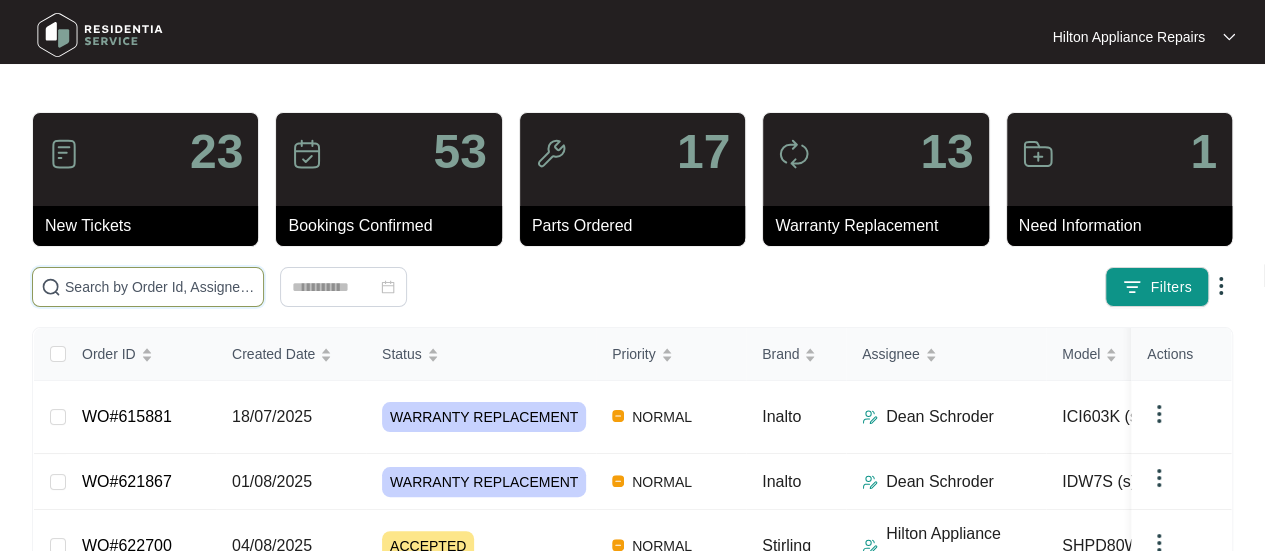 click at bounding box center (160, 287) 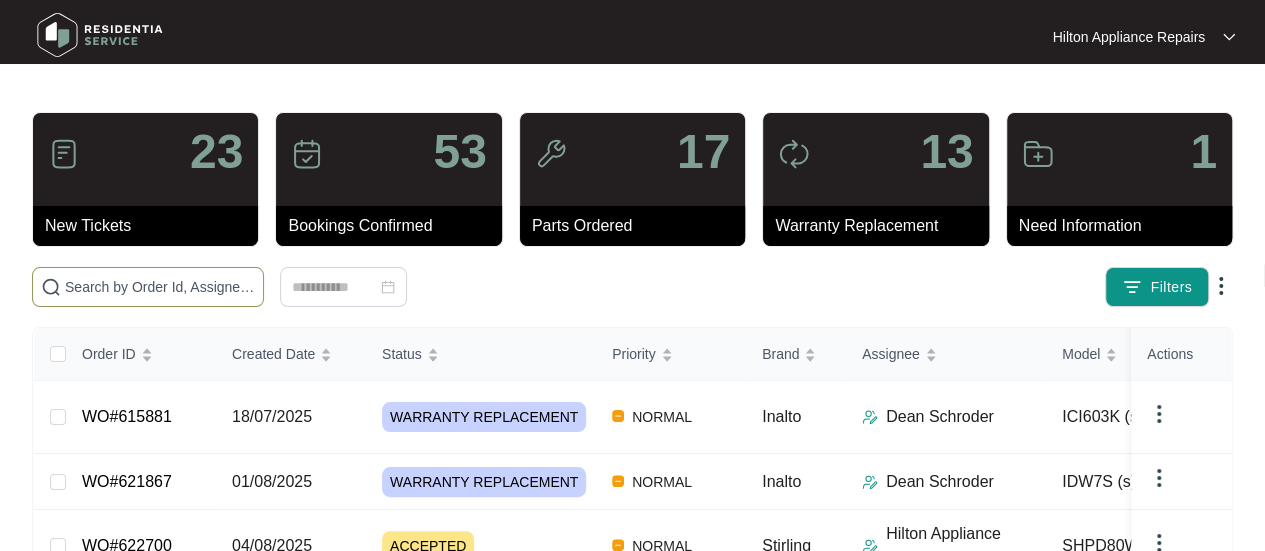 paste on "623466" 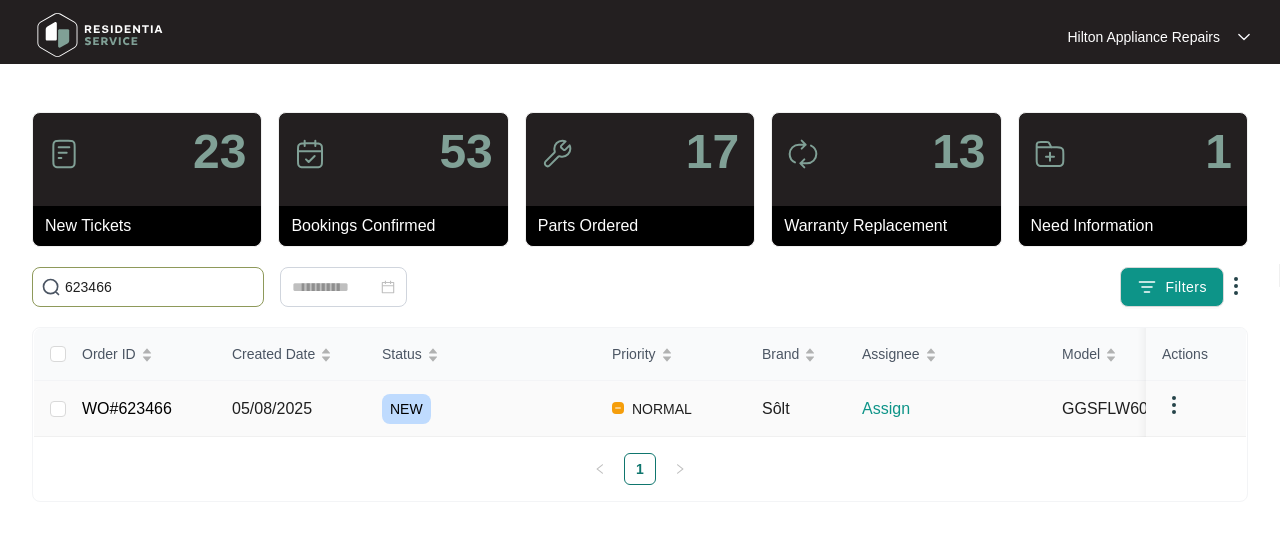 type on "623466" 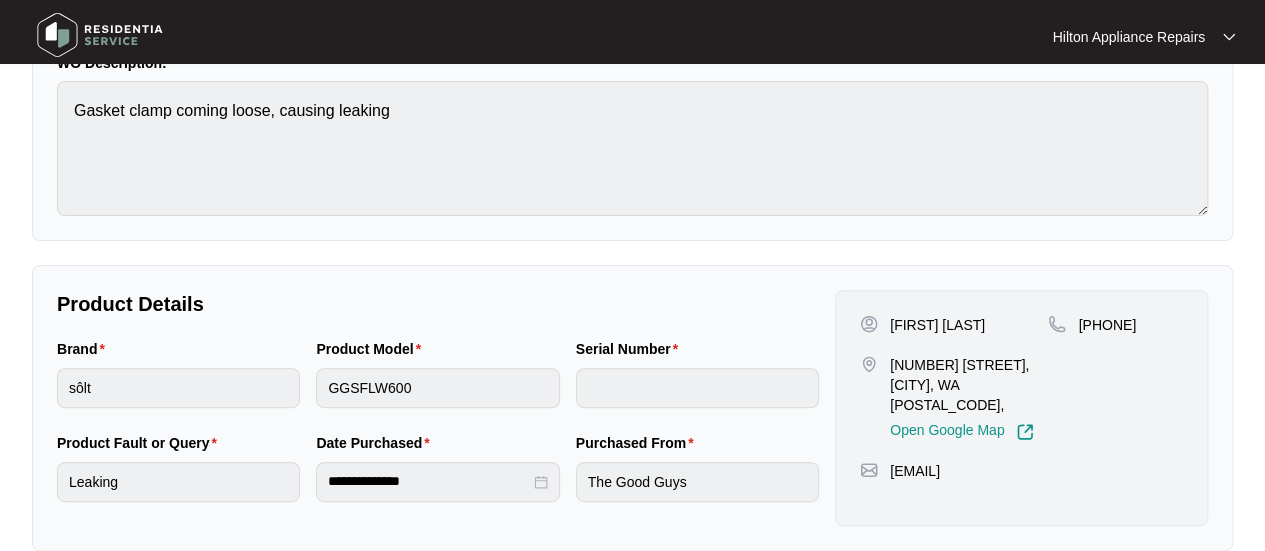 scroll, scrollTop: 233, scrollLeft: 0, axis: vertical 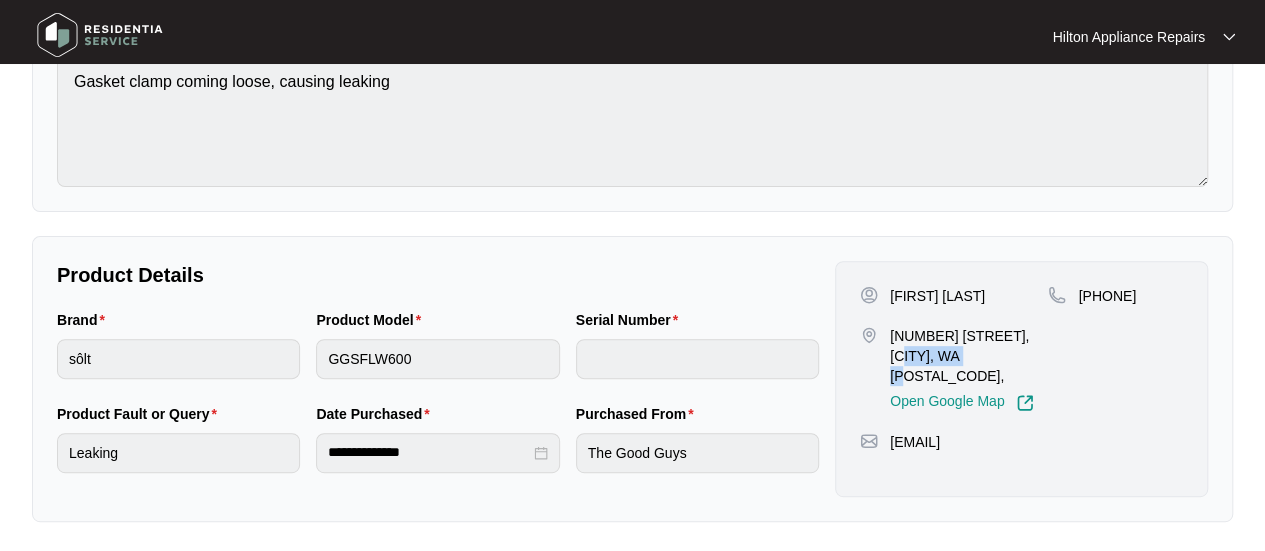 drag, startPoint x: 960, startPoint y: 354, endPoint x: 886, endPoint y: 354, distance: 74 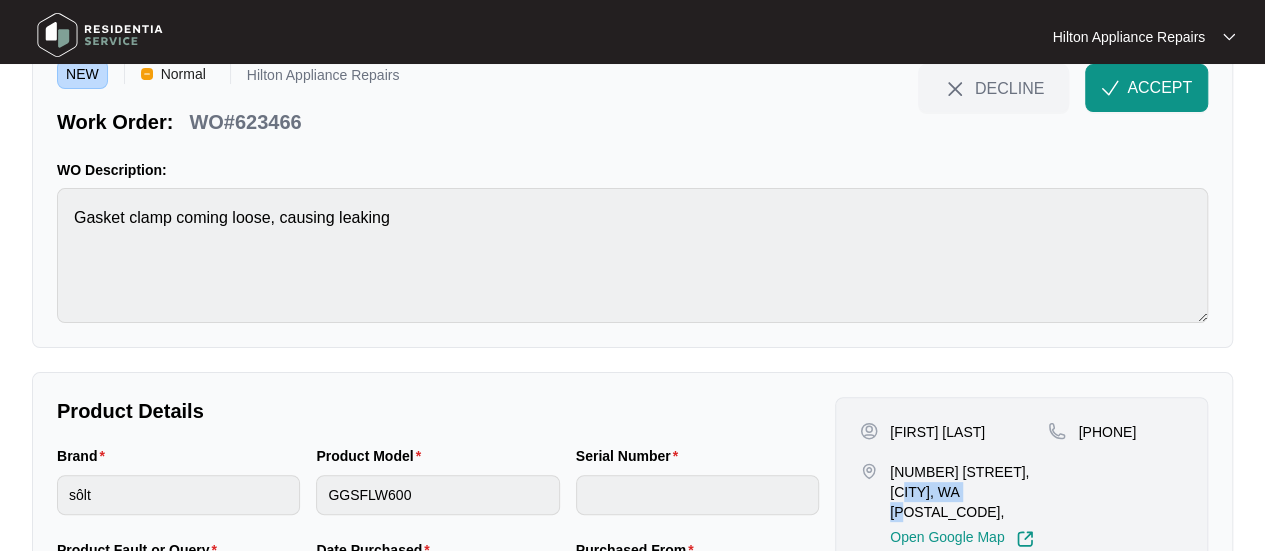 scroll, scrollTop: 0, scrollLeft: 0, axis: both 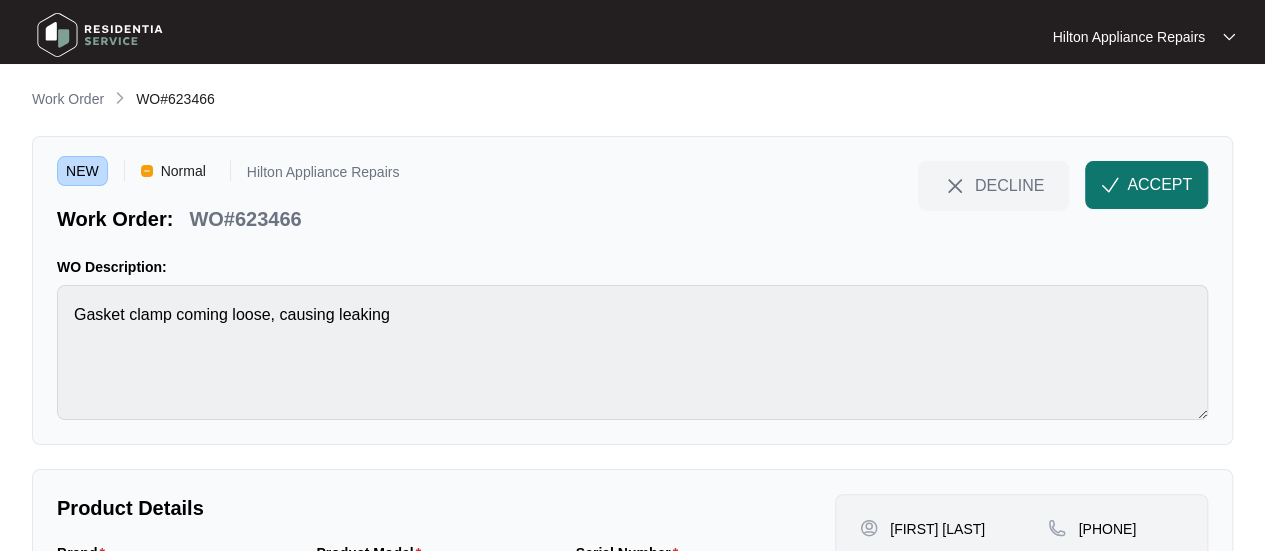 click on "ACCEPT" at bounding box center [1159, 185] 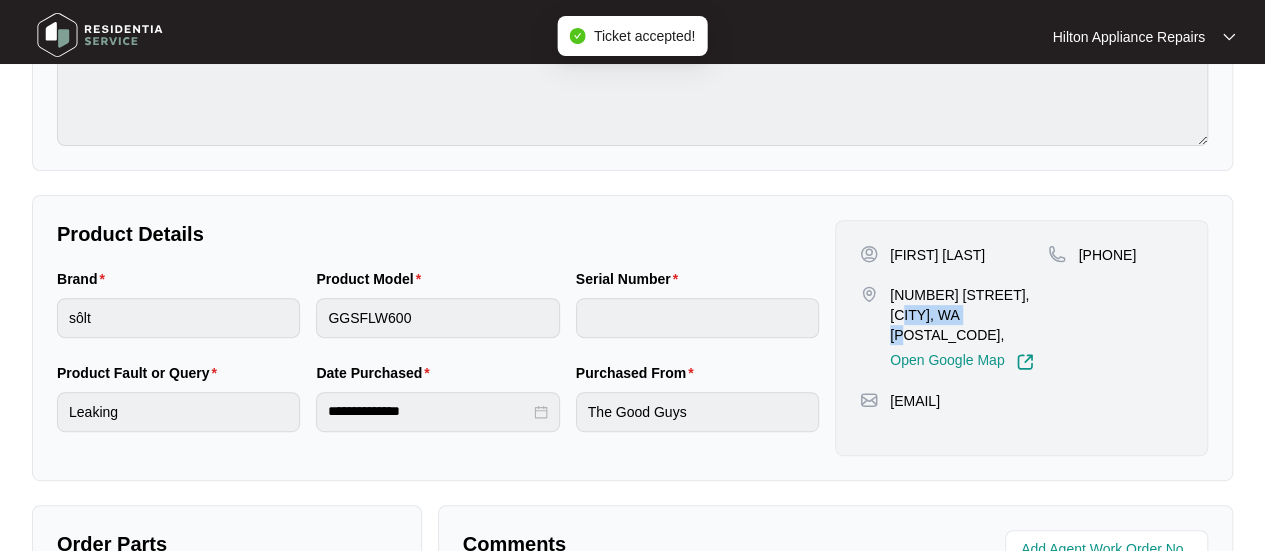 scroll, scrollTop: 300, scrollLeft: 0, axis: vertical 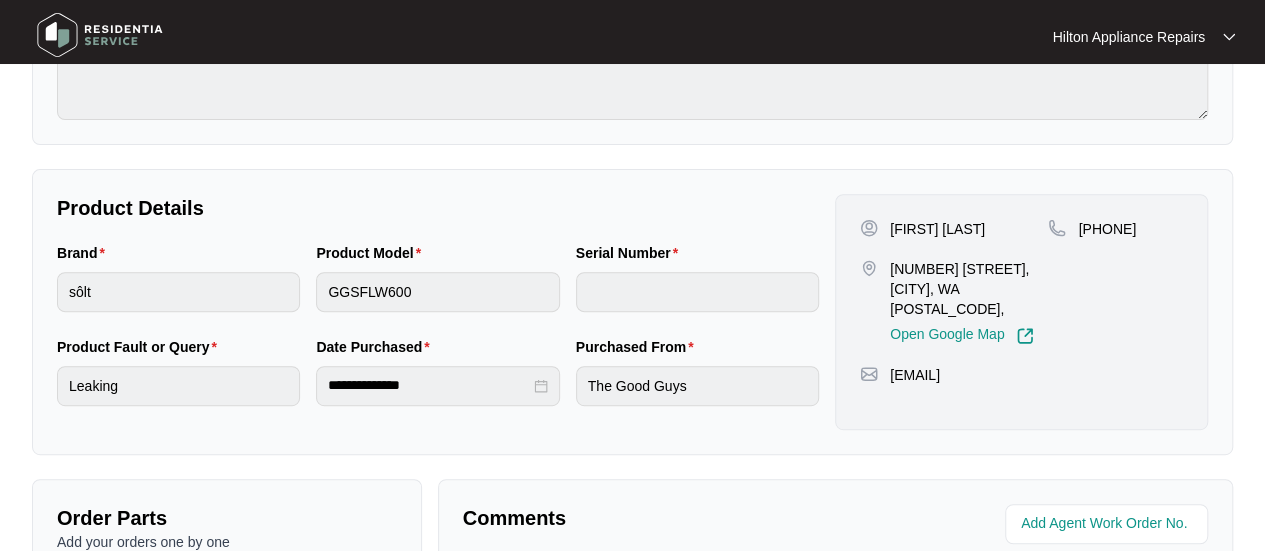 click on "[NUMBER] [STREET], [CITY], WA [POSTAL_CODE]," at bounding box center [969, 289] 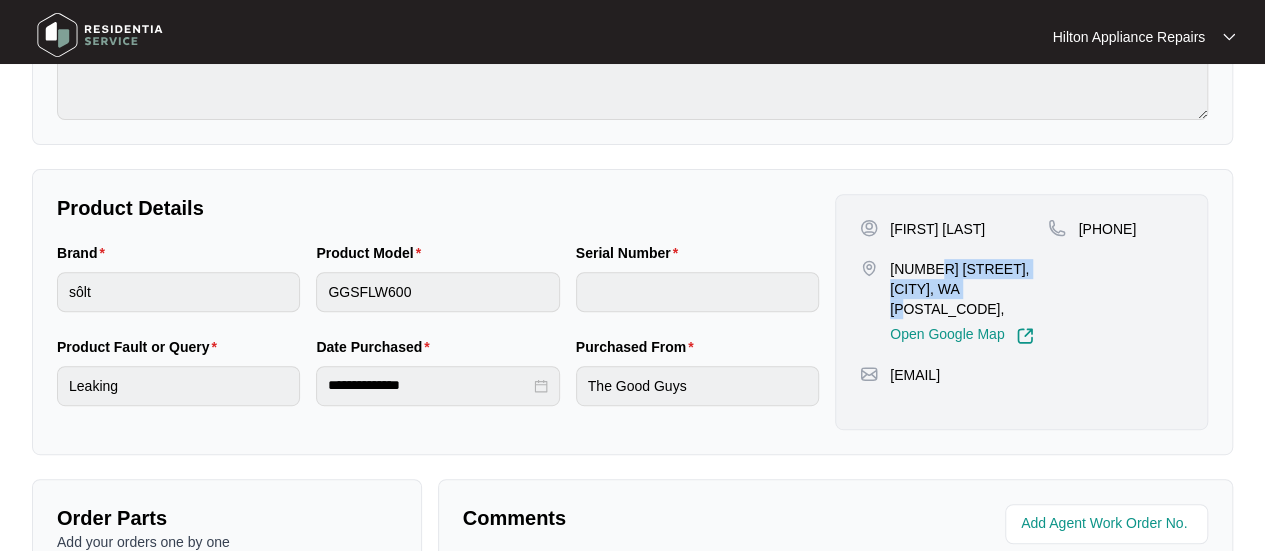 drag, startPoint x: 962, startPoint y: 291, endPoint x: 926, endPoint y: 261, distance: 46.8615 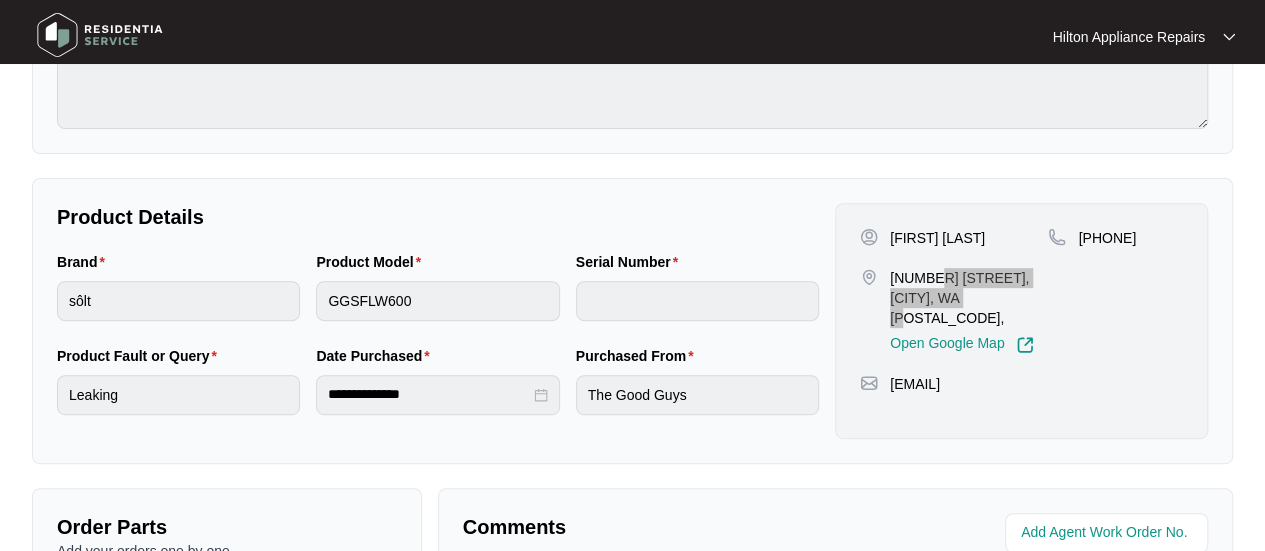 scroll, scrollTop: 0, scrollLeft: 0, axis: both 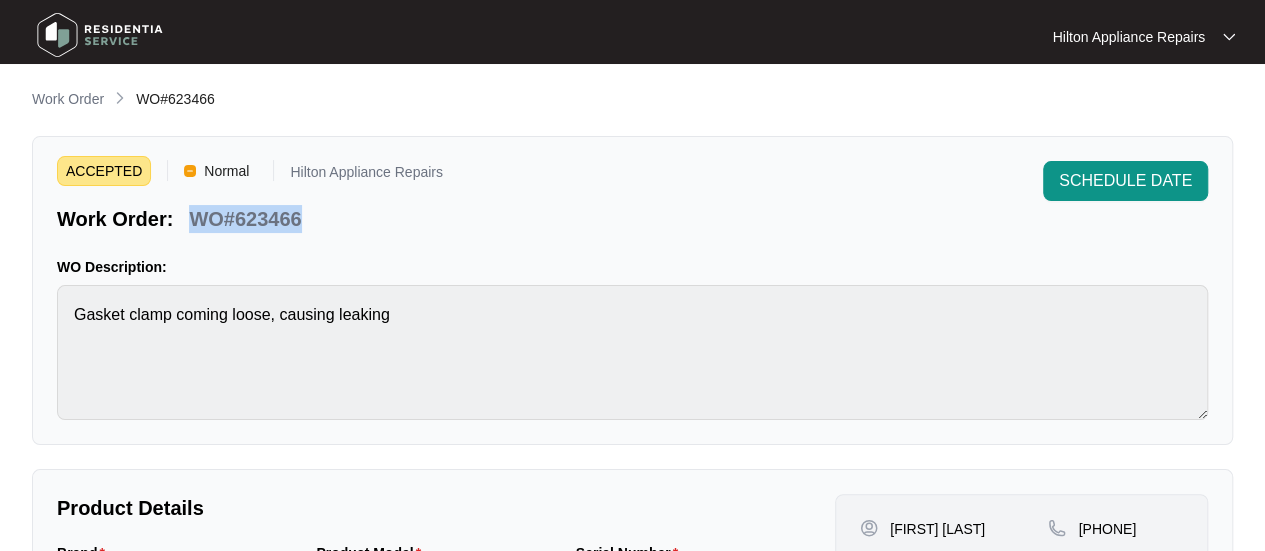 drag, startPoint x: 301, startPoint y: 219, endPoint x: 189, endPoint y: 213, distance: 112.1606 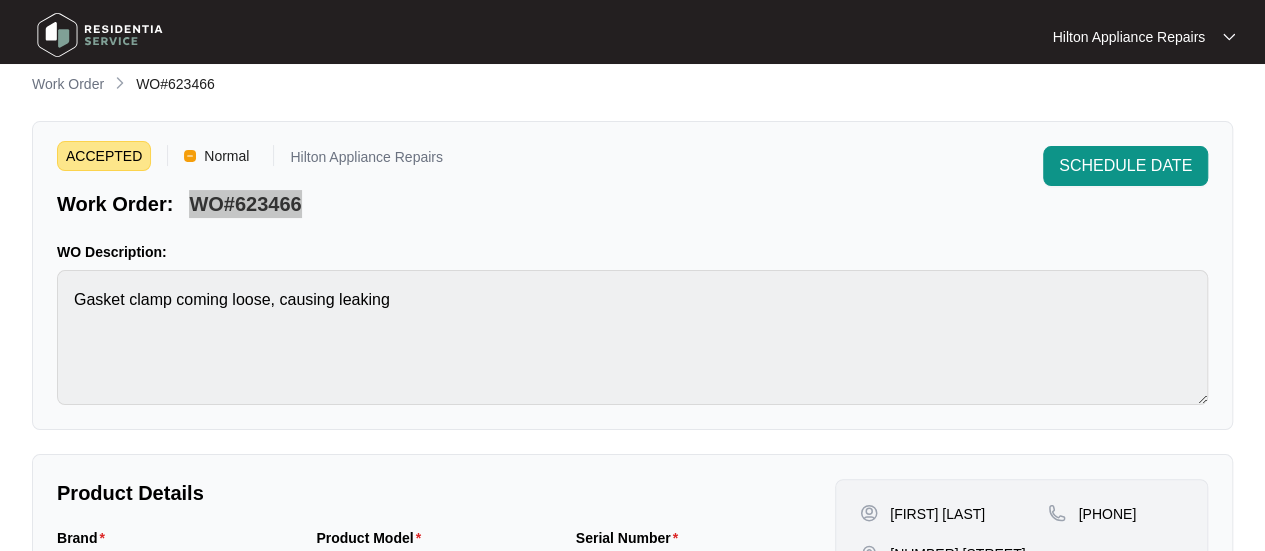 scroll, scrollTop: 300, scrollLeft: 0, axis: vertical 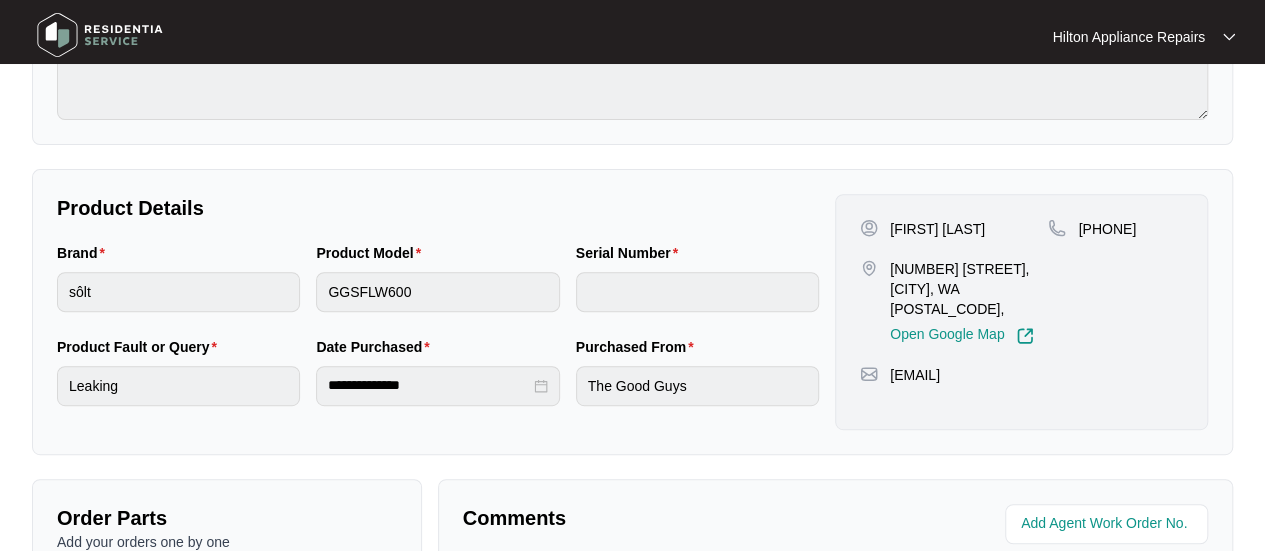 click on "Brand sôlt Product Model GGSFLW600 Serial Number" at bounding box center [438, 289] 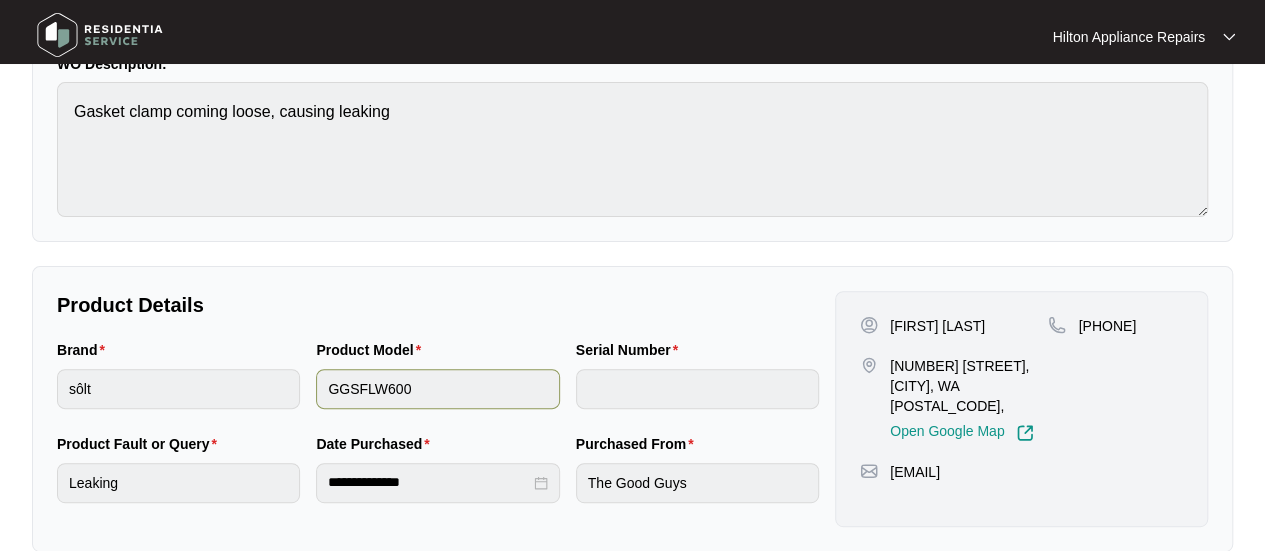 scroll, scrollTop: 200, scrollLeft: 0, axis: vertical 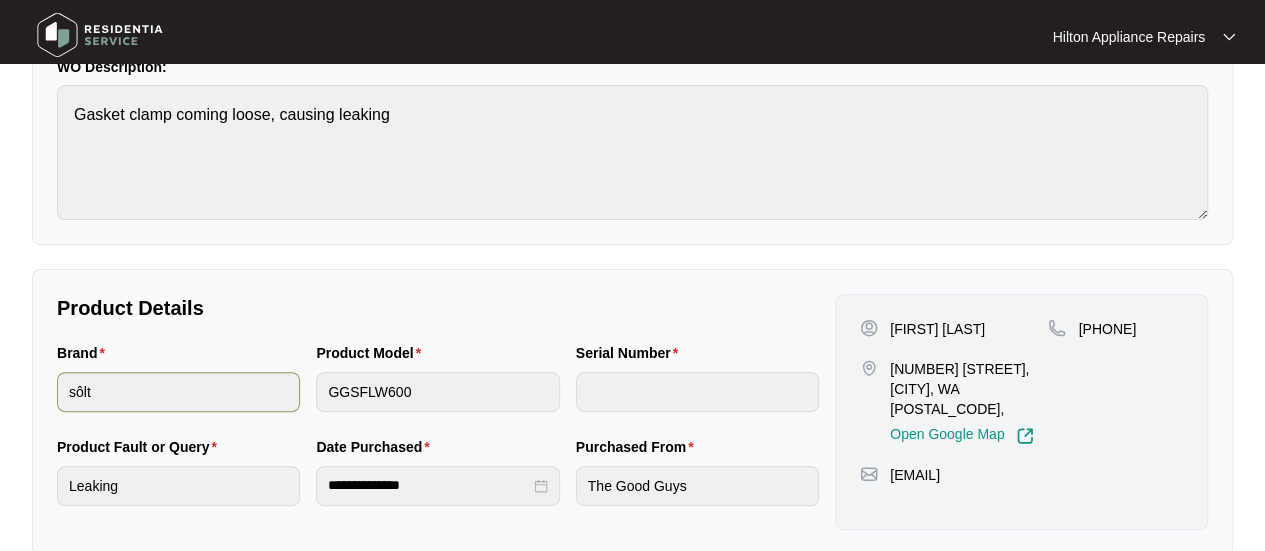 click on "Product Model GGSFLW600" at bounding box center [437, 389] 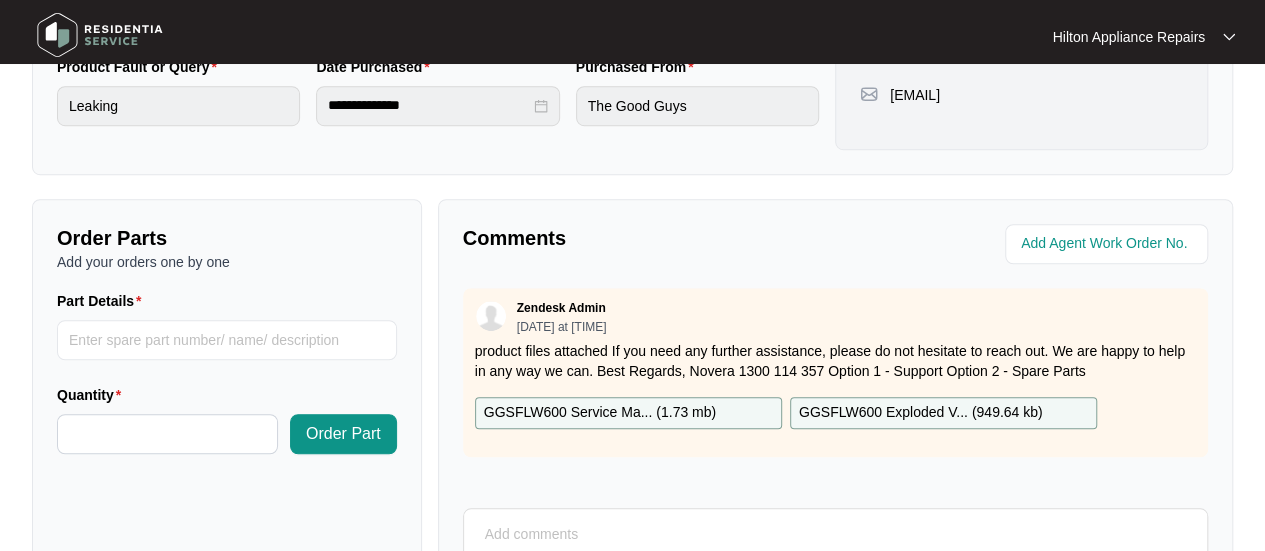 scroll, scrollTop: 791, scrollLeft: 0, axis: vertical 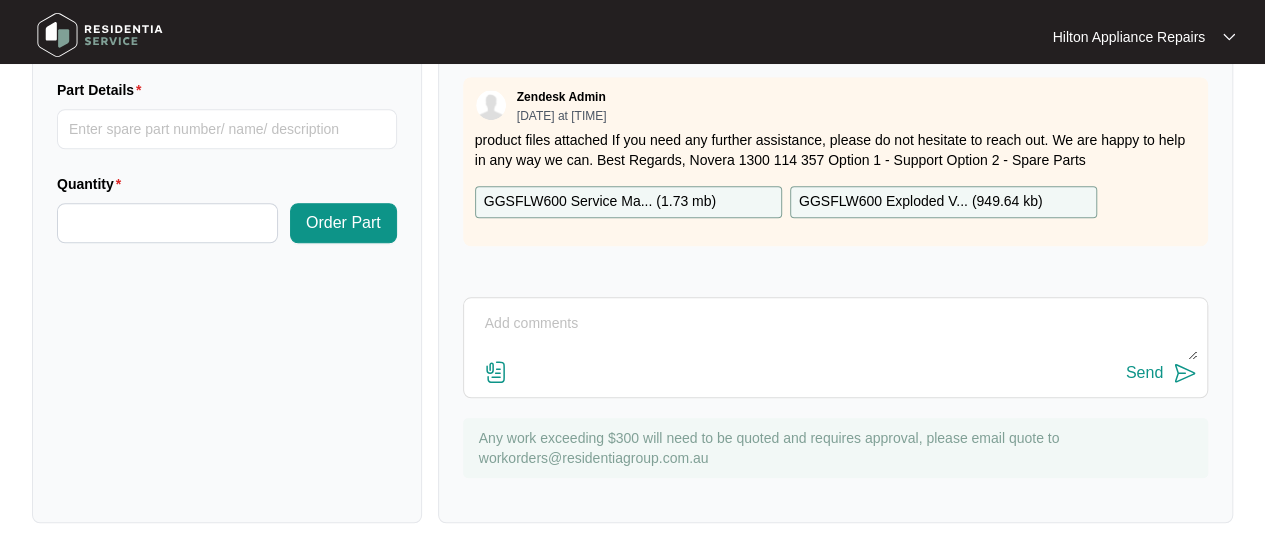 click at bounding box center (835, 334) 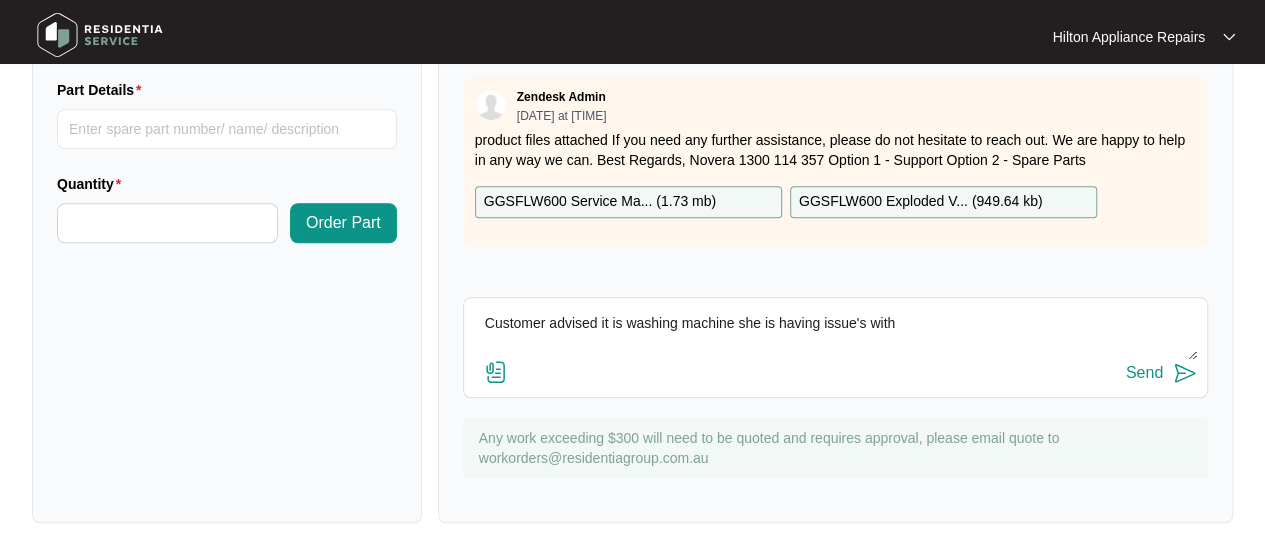click on "Customer advised it is washing machine she is having issue's with" at bounding box center (835, 334) 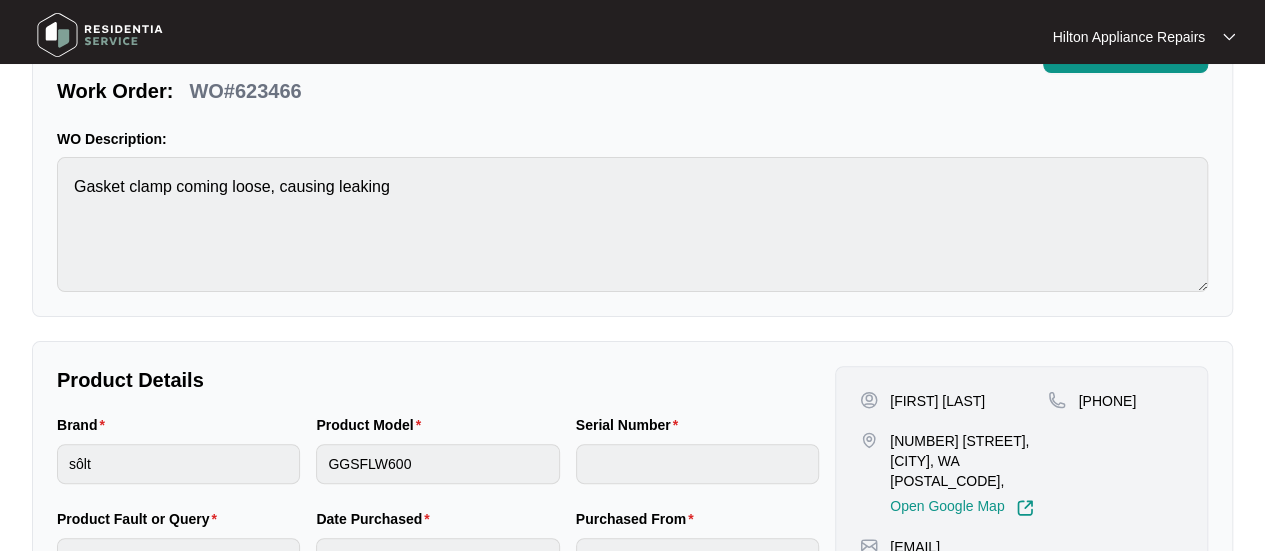 scroll, scrollTop: 200, scrollLeft: 0, axis: vertical 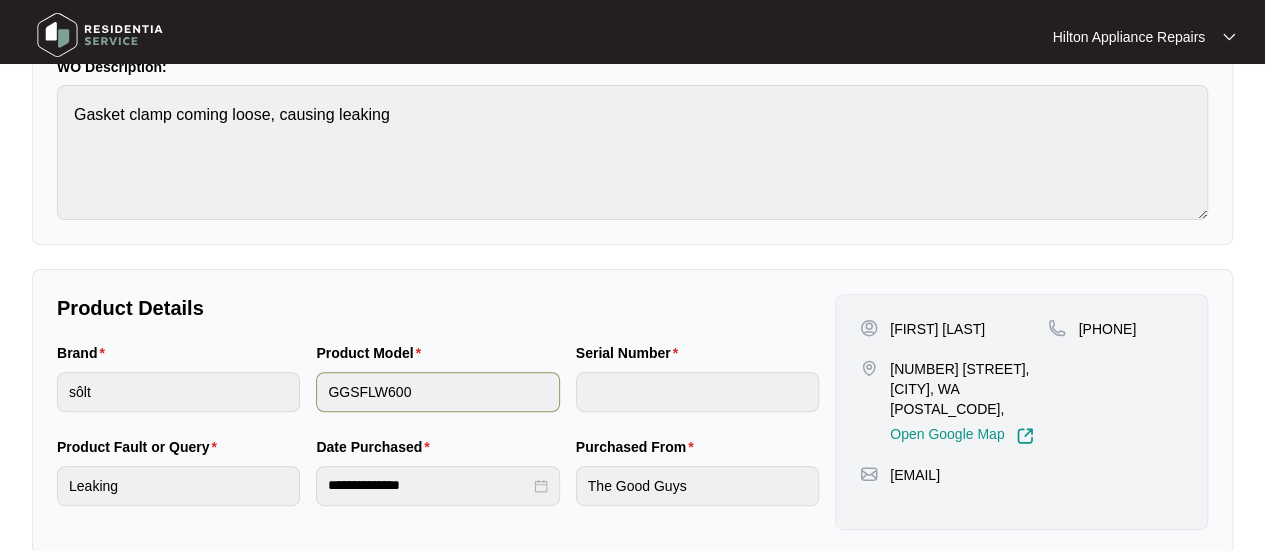 type on "Customer advised it is washing machine she is having issue's with not dishwasher. Please update model details." 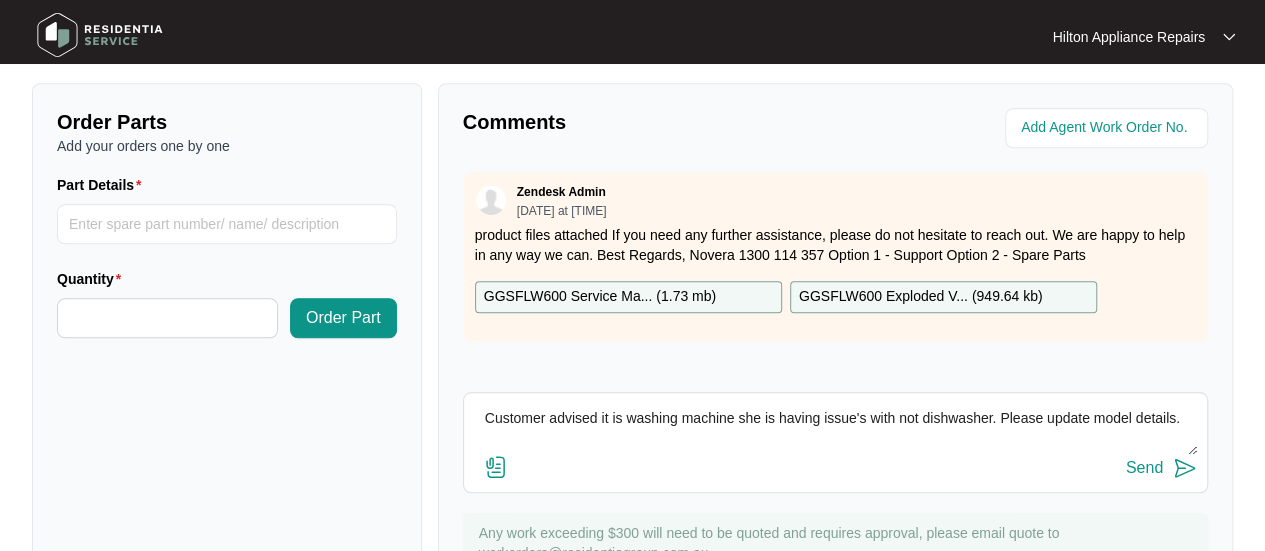 scroll, scrollTop: 791, scrollLeft: 0, axis: vertical 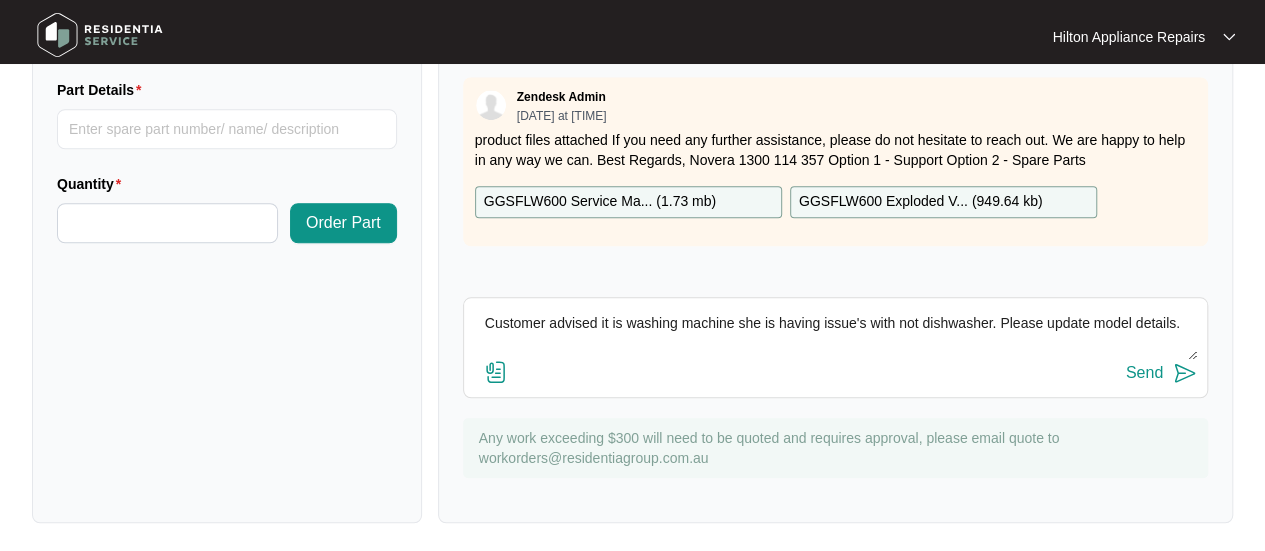drag, startPoint x: 550, startPoint y: 348, endPoint x: 436, endPoint y: 320, distance: 117.388245 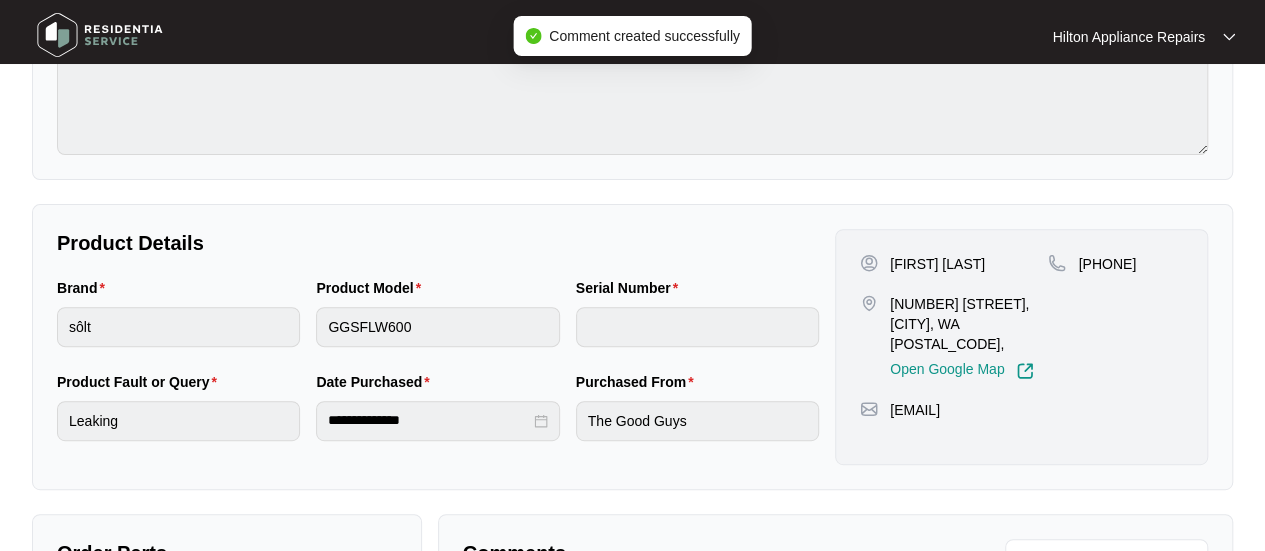 scroll, scrollTop: 400, scrollLeft: 0, axis: vertical 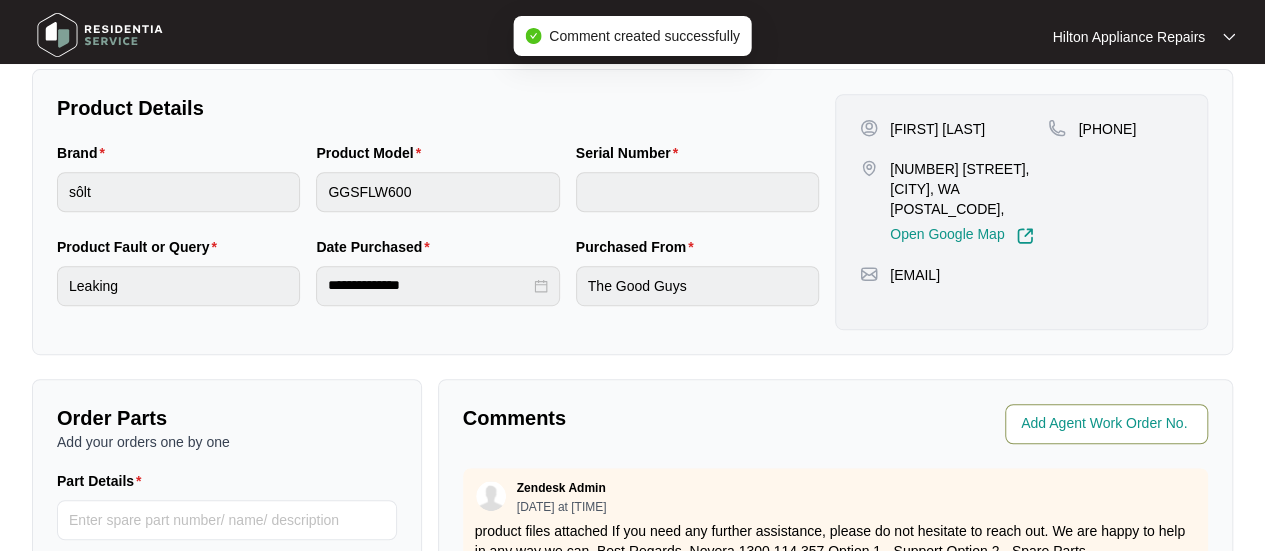 click at bounding box center [1108, 424] 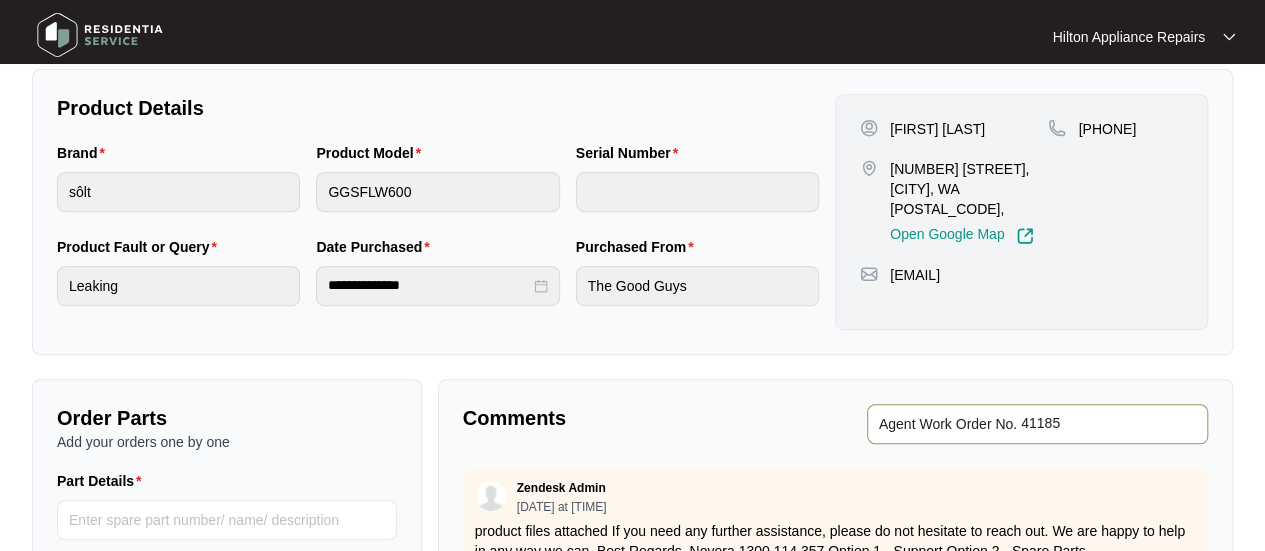 type on "41185" 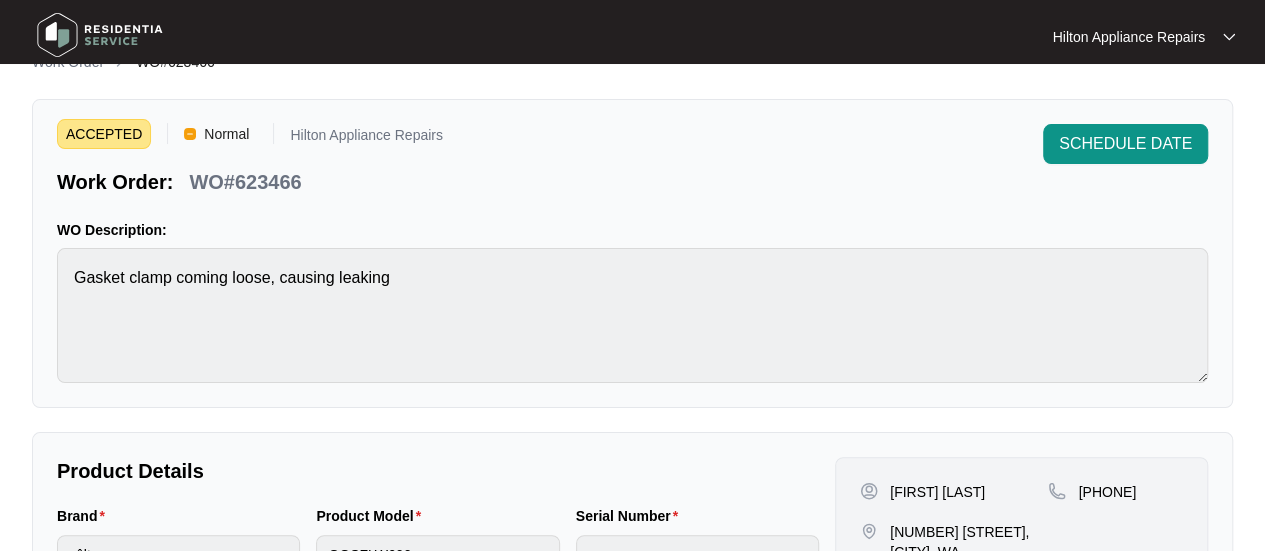 scroll, scrollTop: 0, scrollLeft: 0, axis: both 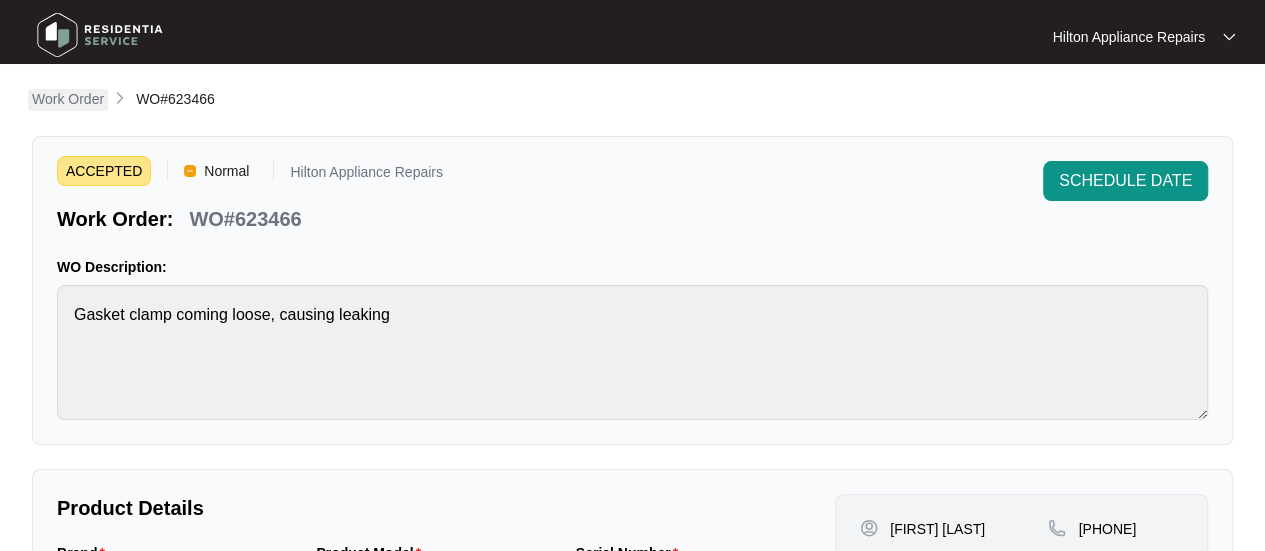click on "Work Order" at bounding box center (68, 99) 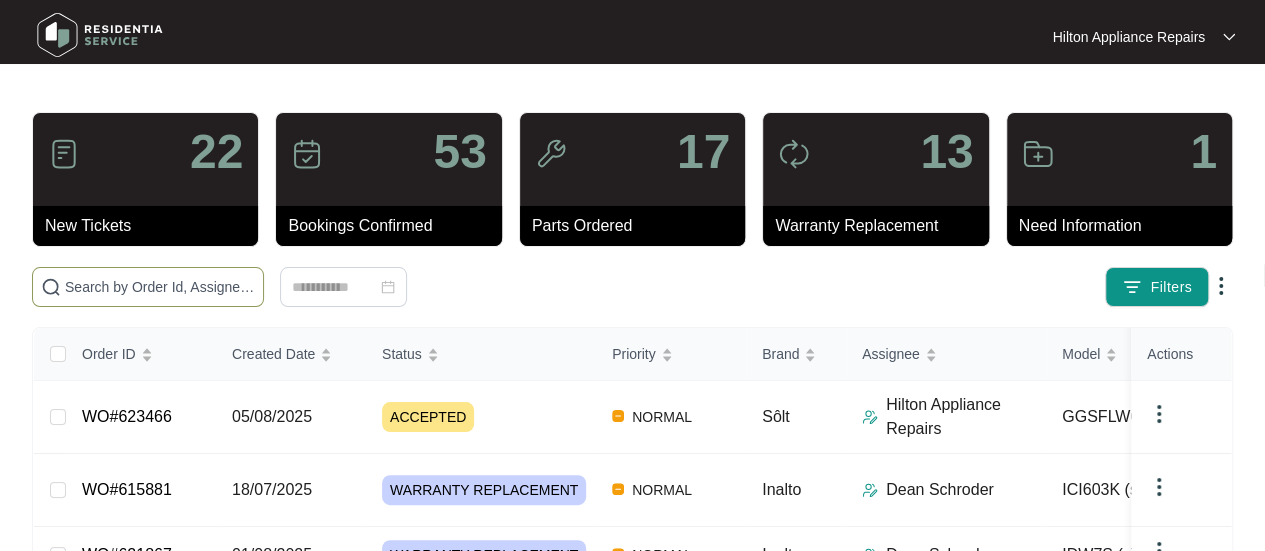 click at bounding box center [160, 287] 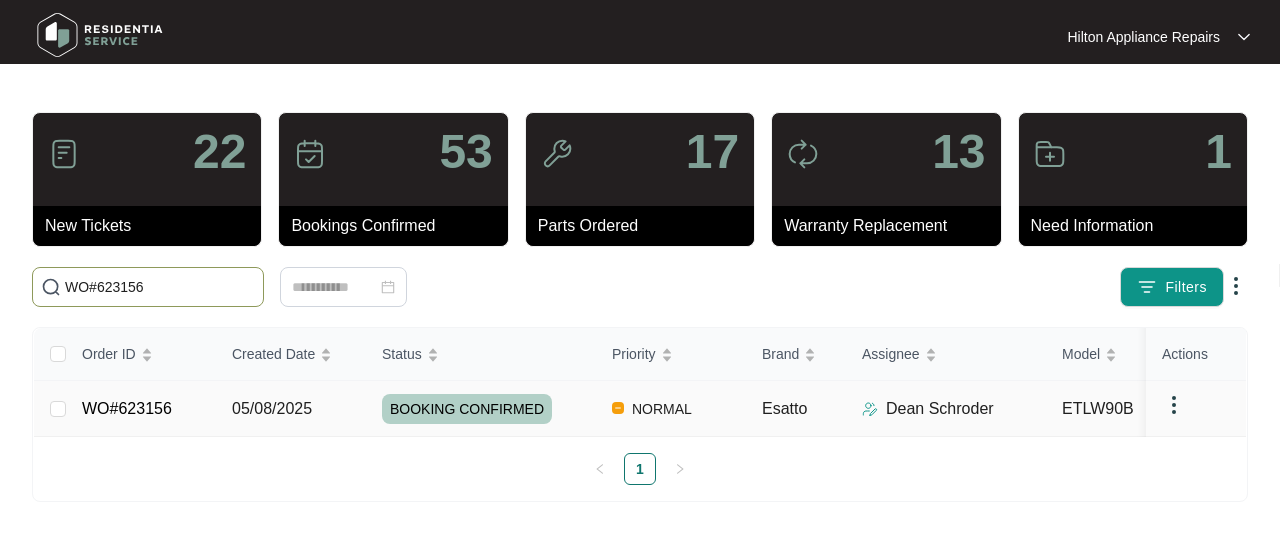 type on "WO#623156" 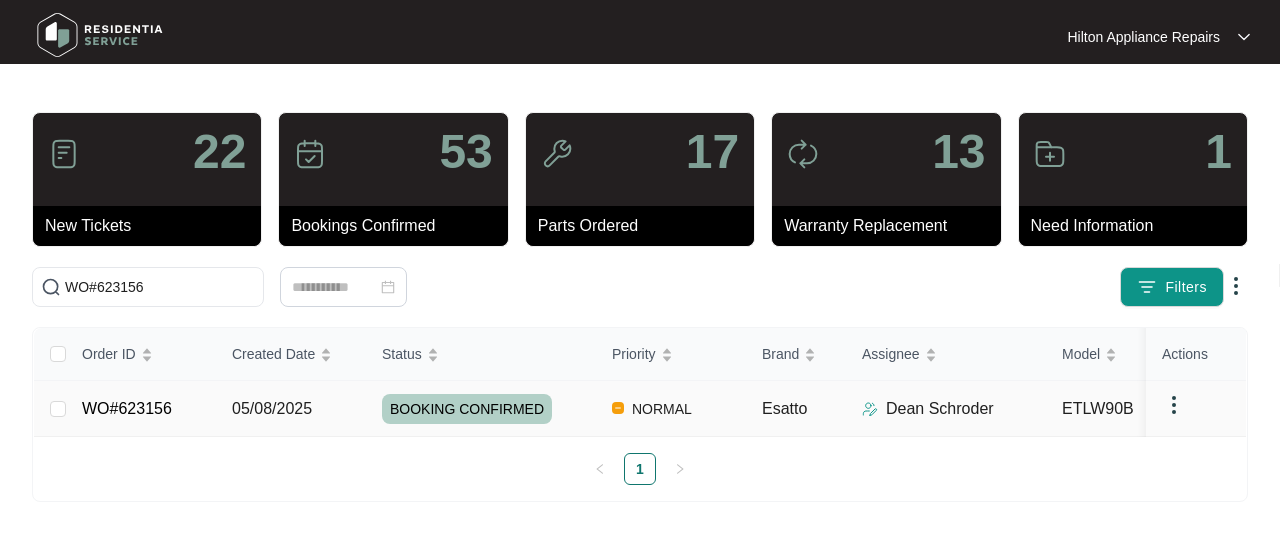 click on "05/08/2025" at bounding box center (272, 408) 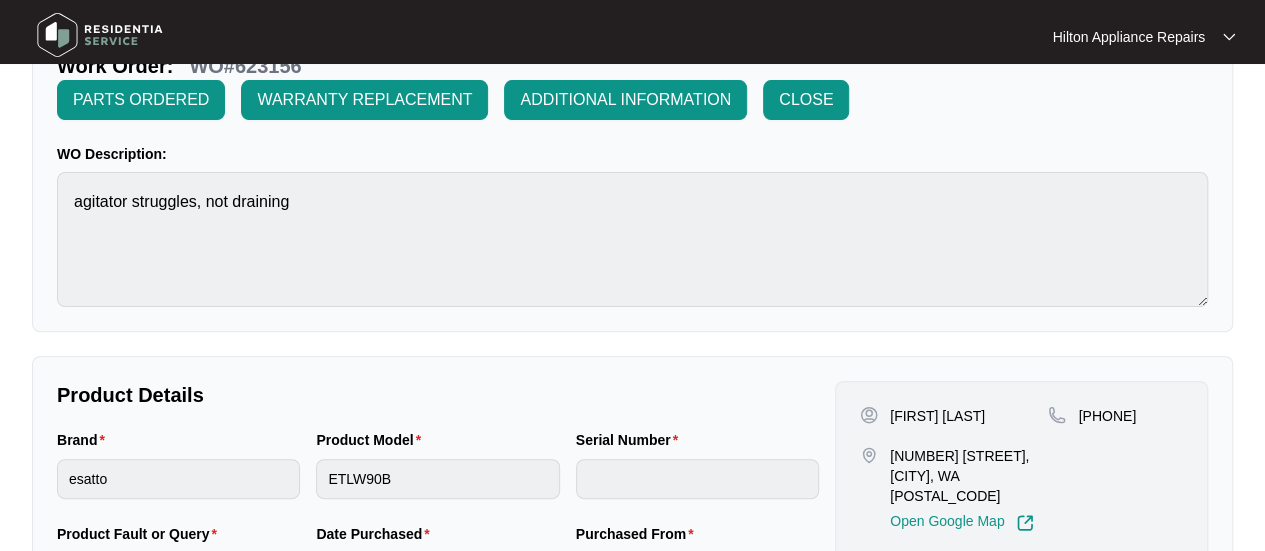 scroll, scrollTop: 0, scrollLeft: 0, axis: both 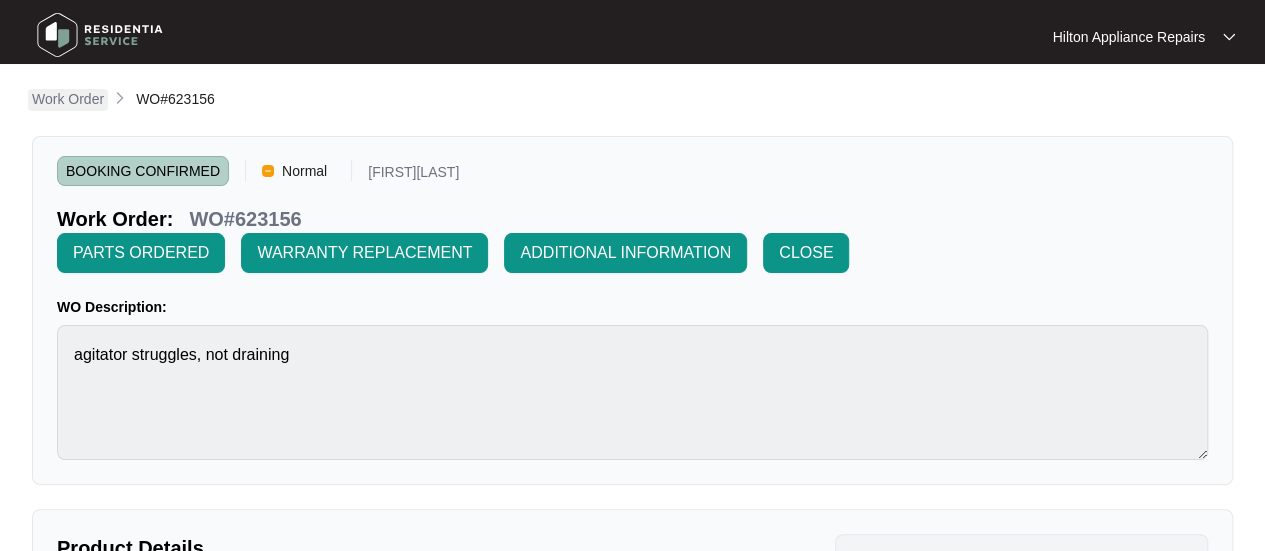 click on "Work Order" at bounding box center (68, 99) 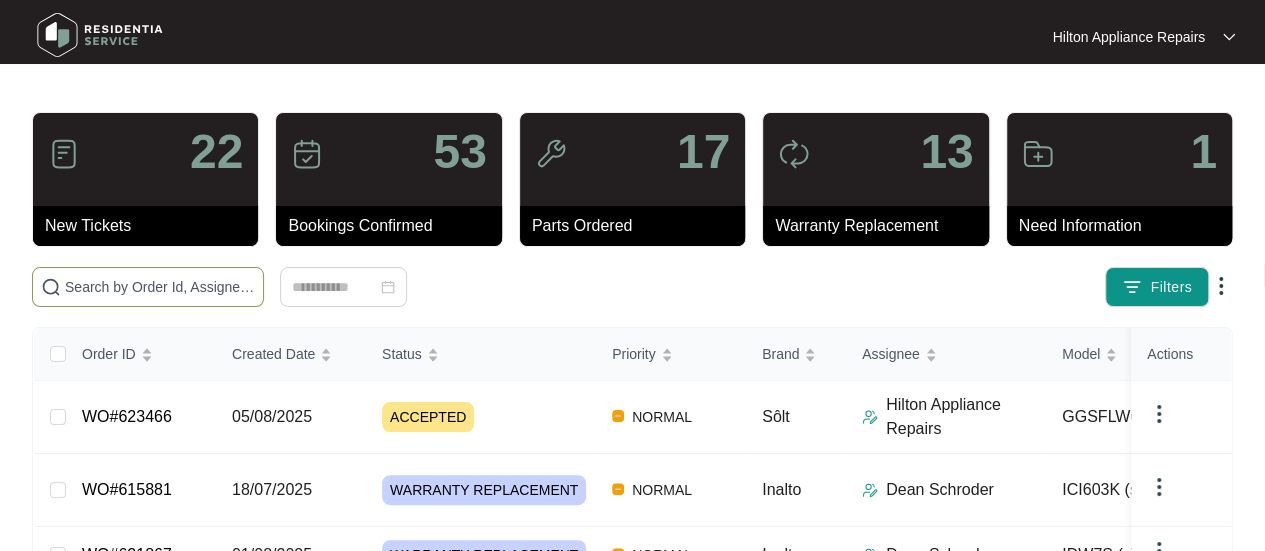 click at bounding box center (160, 287) 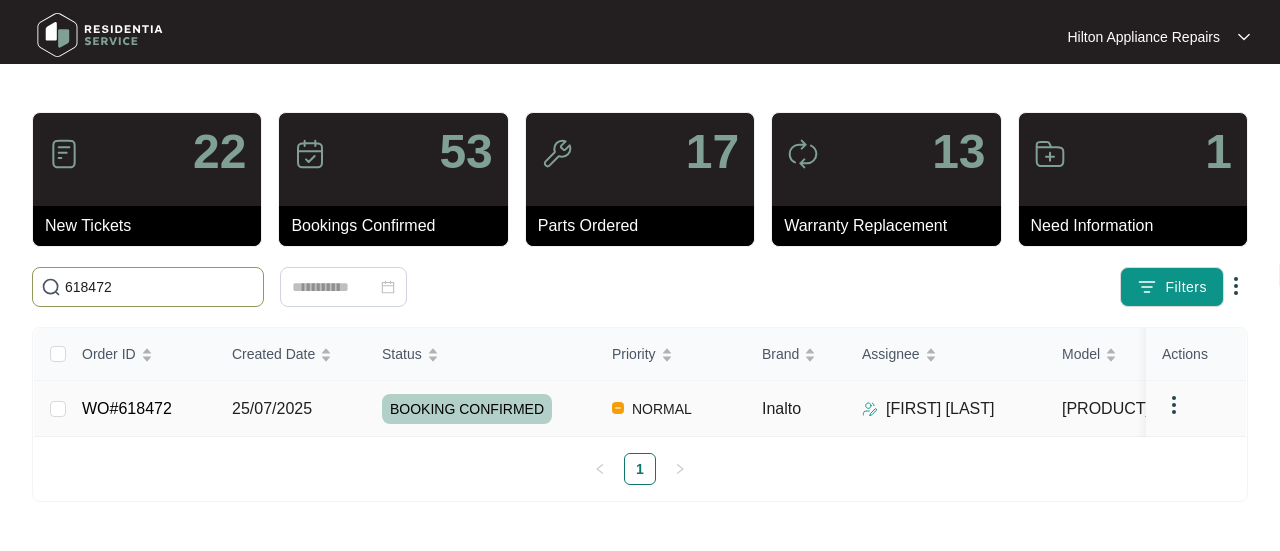 type on "618472" 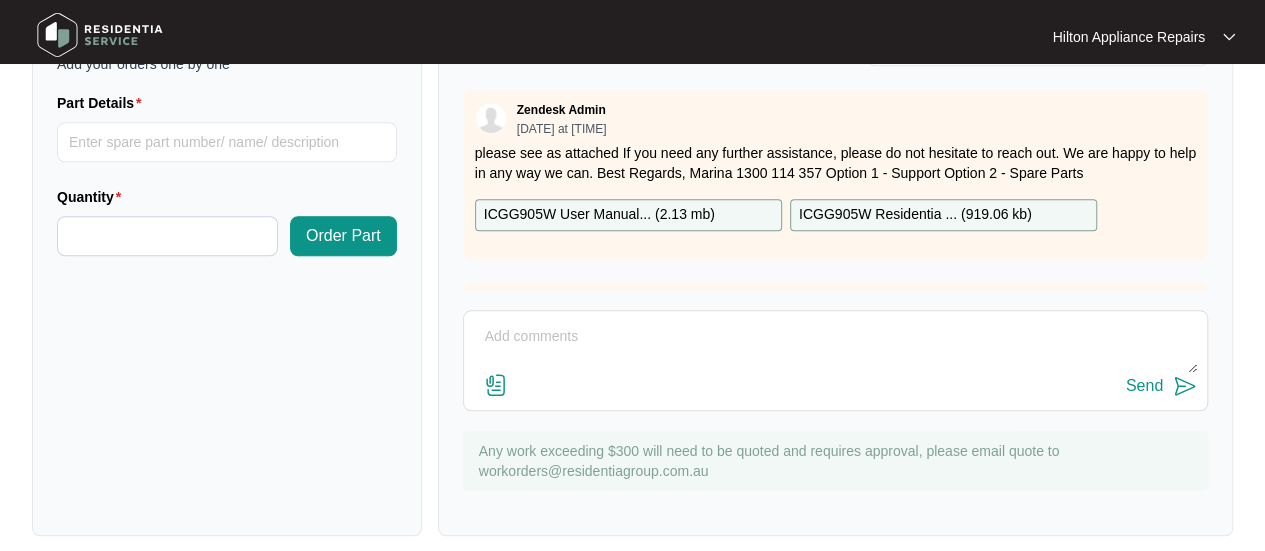 scroll, scrollTop: 831, scrollLeft: 0, axis: vertical 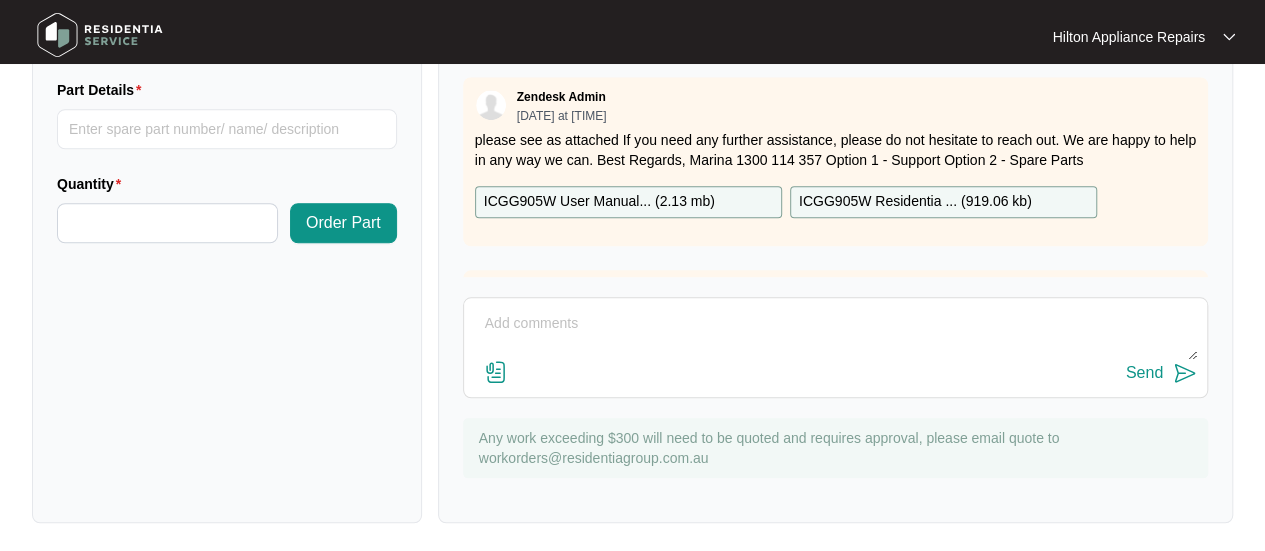 click at bounding box center (835, 334) 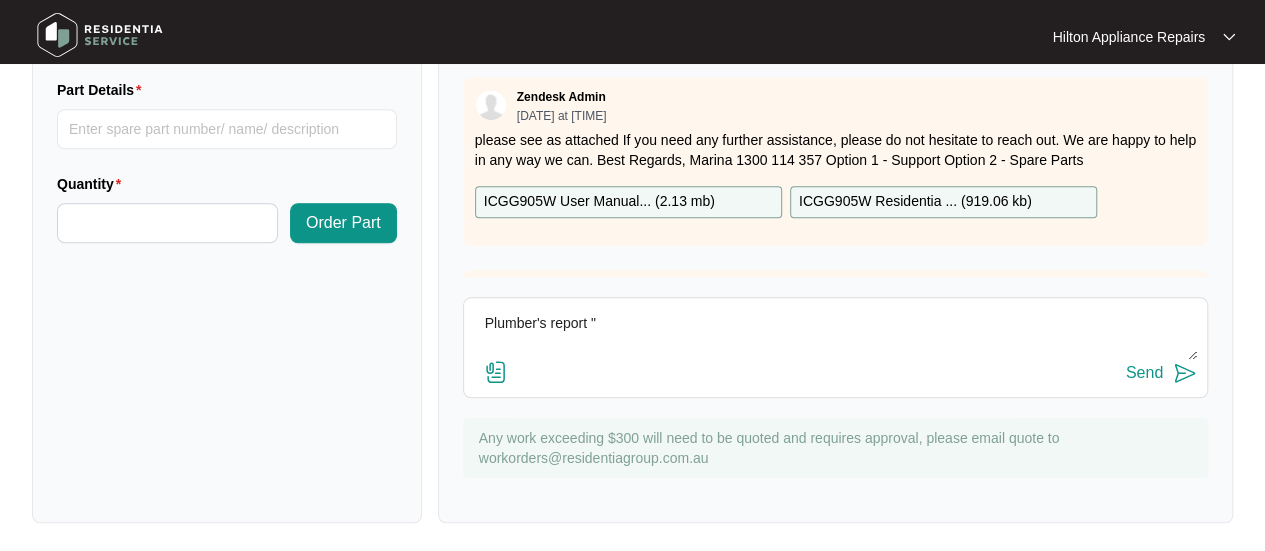 paste on "Attended property to check fault with gas cooktop.
Found cooktop a little bit dirty. Found not fault. Check
operating pressure at cooktop and okay. Check gas pressure at meter box and okay. Check range wood and cooktop together and okay. Check jets okay. Found burners
a little bit dirty.Two burners in middle and two on right side works okay during the day problem’s only come up in morning." 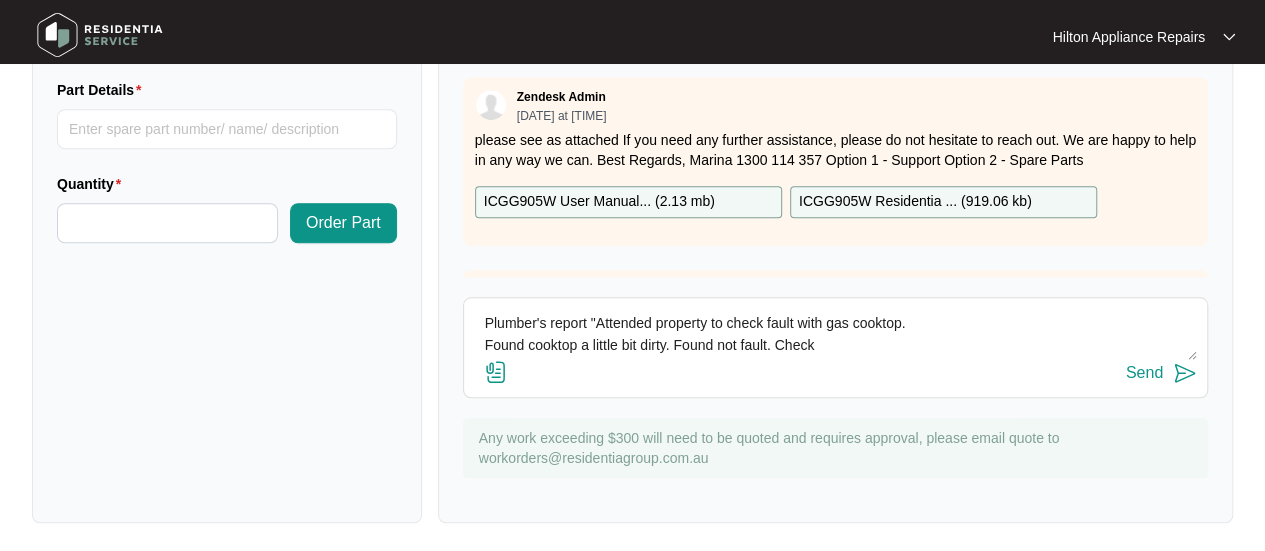 scroll, scrollTop: 80, scrollLeft: 0, axis: vertical 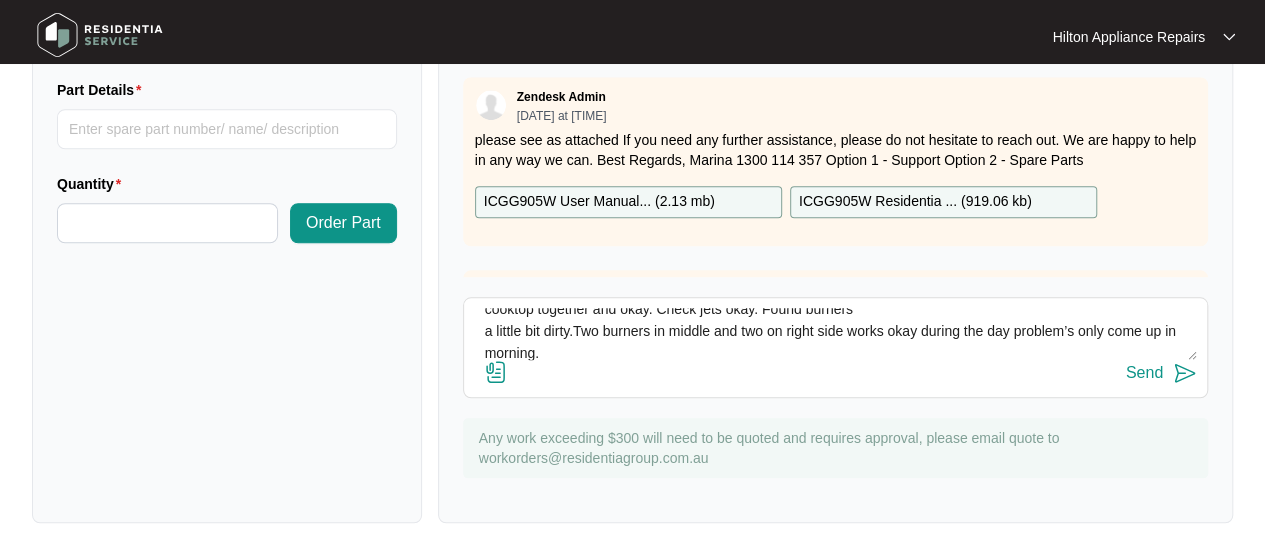 type on "Attended property to check fault with gas cooktop.
Found cooktop a little bit dirty. Found not fault. Check
operating pressure at cooktop and okay. Check gas pressure at meter box and okay. Check range wood and cooktop together and okay. Check jets okay. Found burners
a little bit dirty.Two burners in middle and two on right side works okay during the day problem’s only come up in morning." 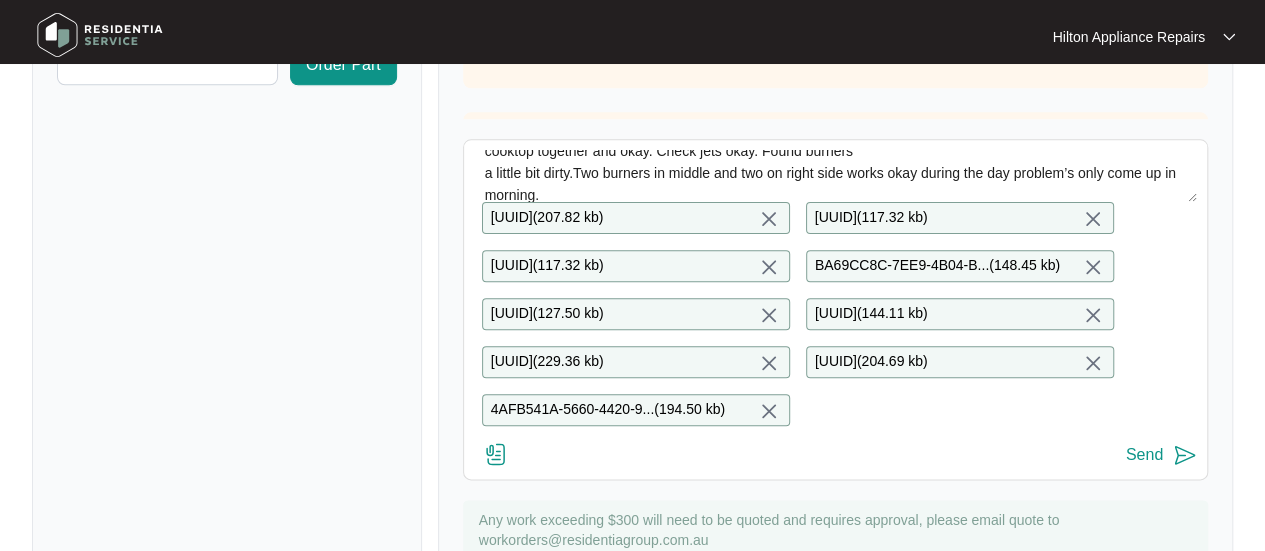 scroll, scrollTop: 1086, scrollLeft: 0, axis: vertical 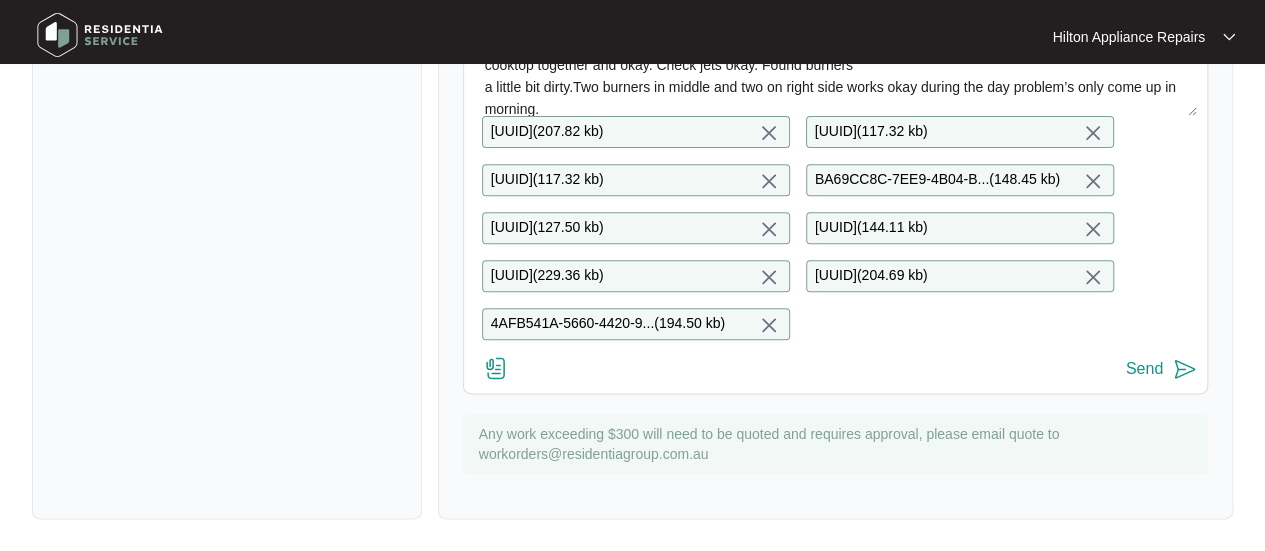 click on "Send" at bounding box center [1144, 369] 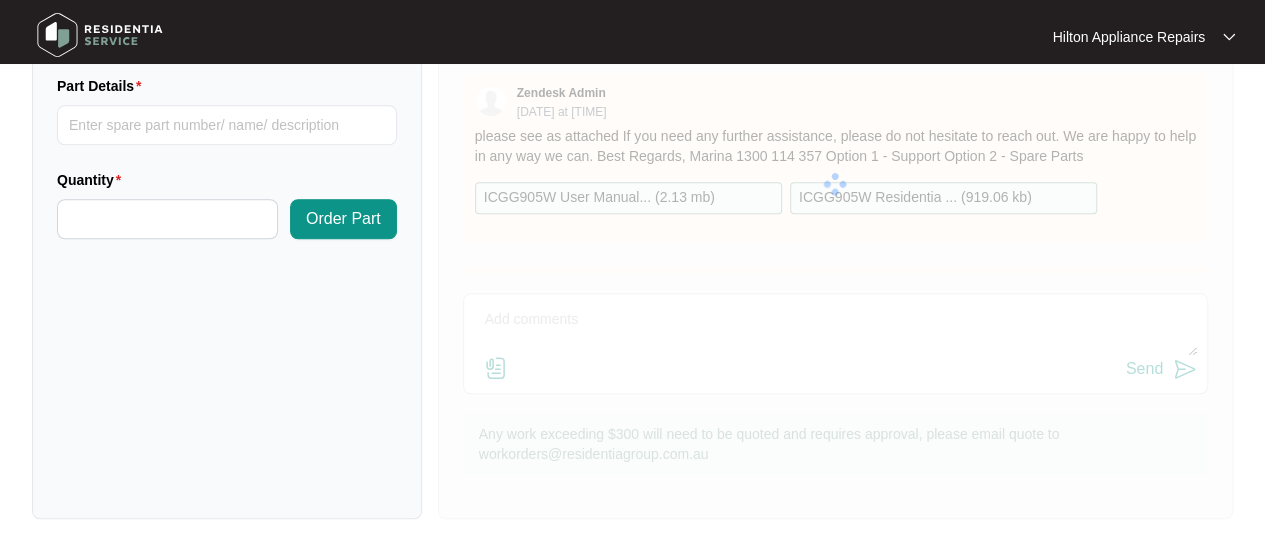 scroll, scrollTop: 831, scrollLeft: 0, axis: vertical 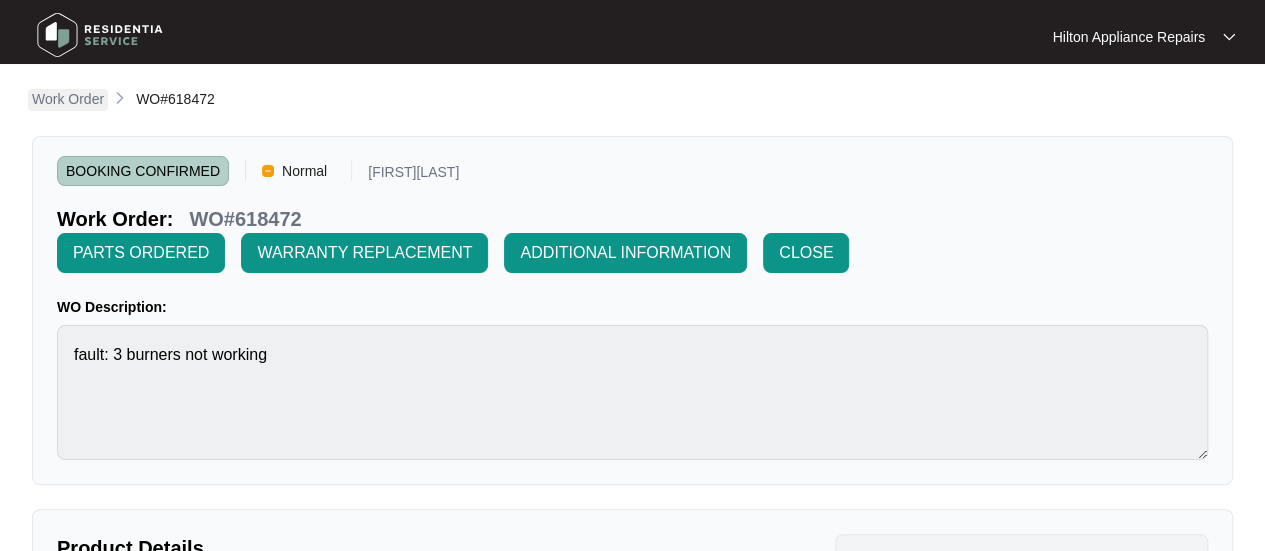 click on "Work Order" at bounding box center [68, 99] 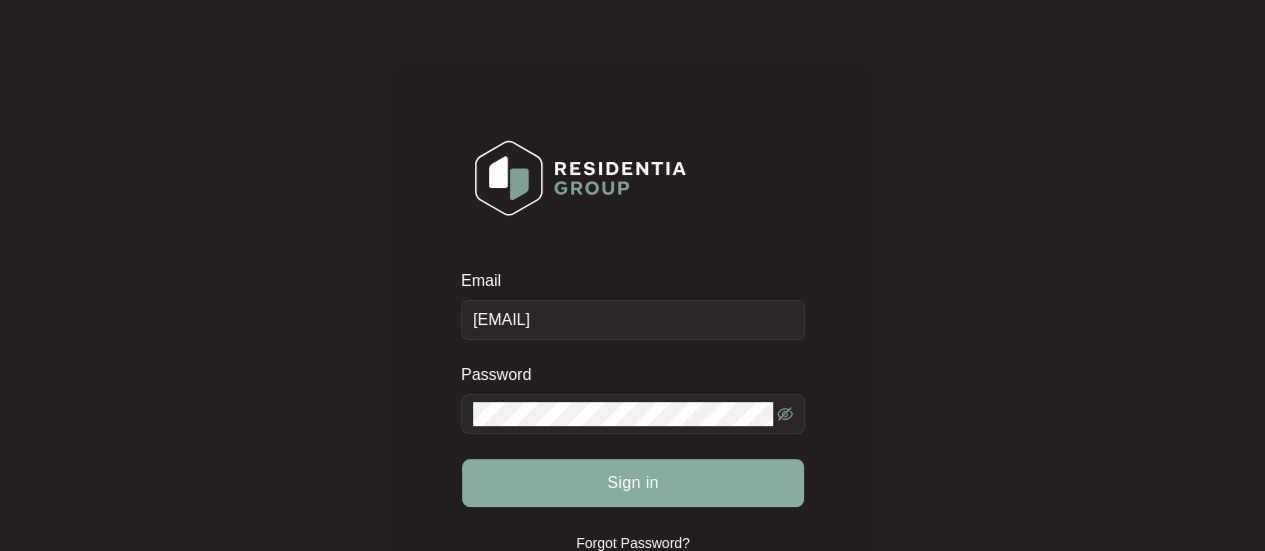 click on "Sign in" at bounding box center [633, 483] 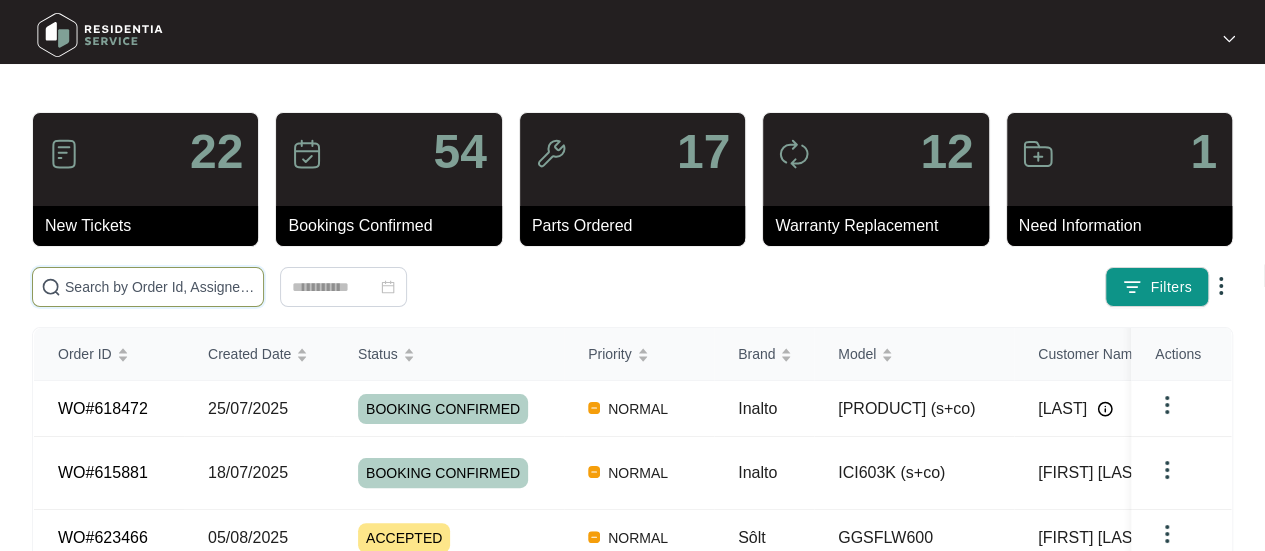 click at bounding box center [160, 287] 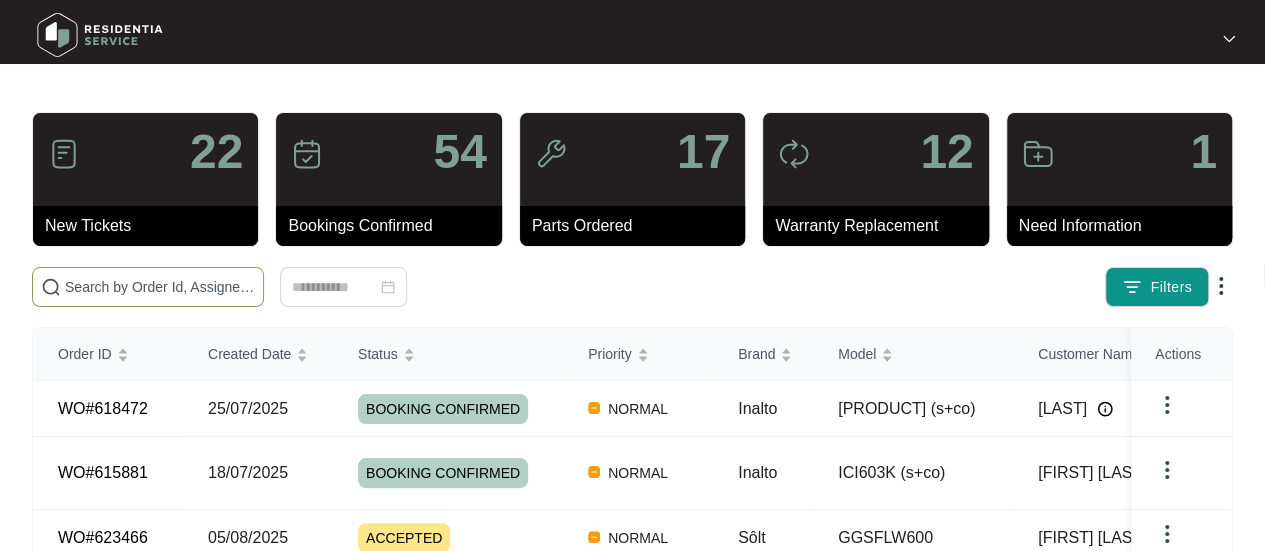 paste on "WO#615646" 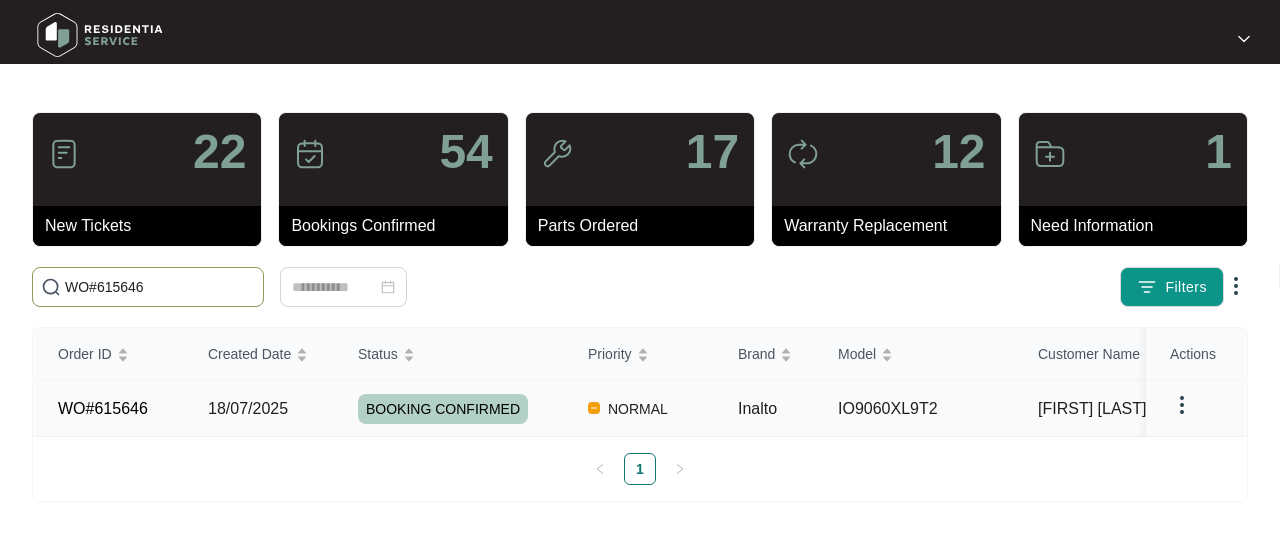 type on "WO#615646" 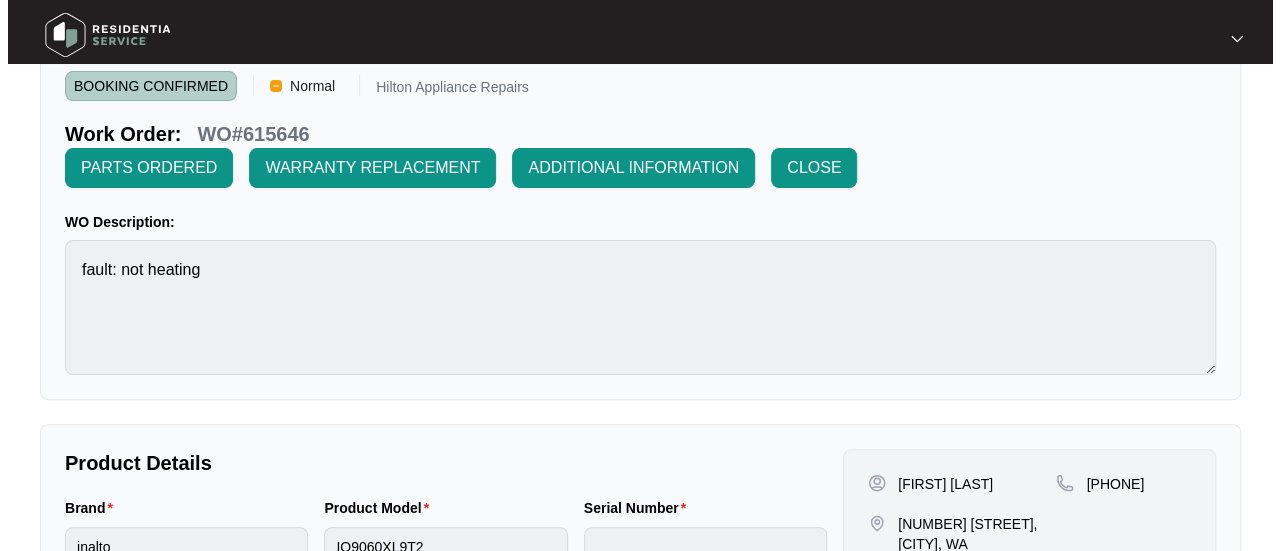scroll, scrollTop: 0, scrollLeft: 0, axis: both 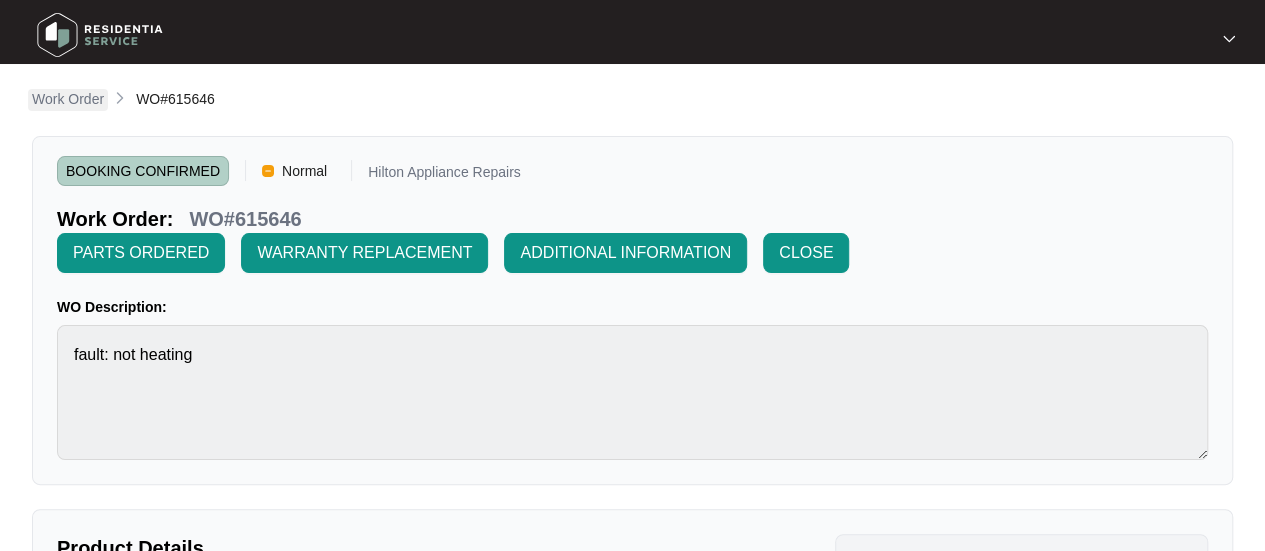 click on "Work Order" at bounding box center (68, 99) 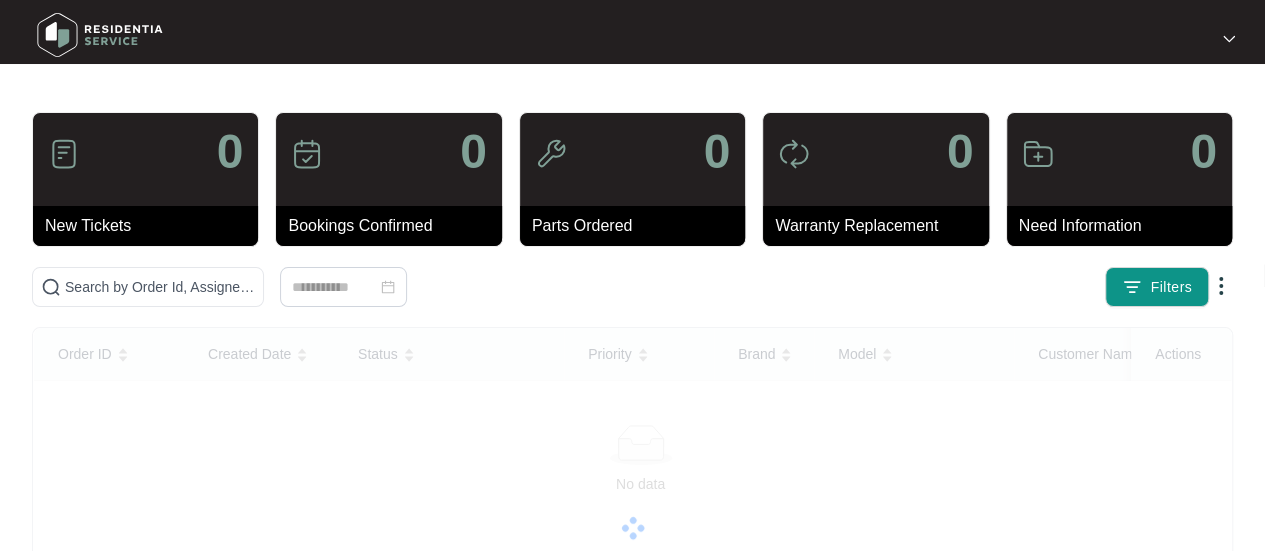 click on "0 New Tickets 0 Bookings Confirmed 0 Parts Ordered 0 Warranty Replacement 0 Need Information   Filters Order ID Created Date Status Priority Brand Model Customer Name Purchased From Actions                   No data 1" at bounding box center [632, 502] 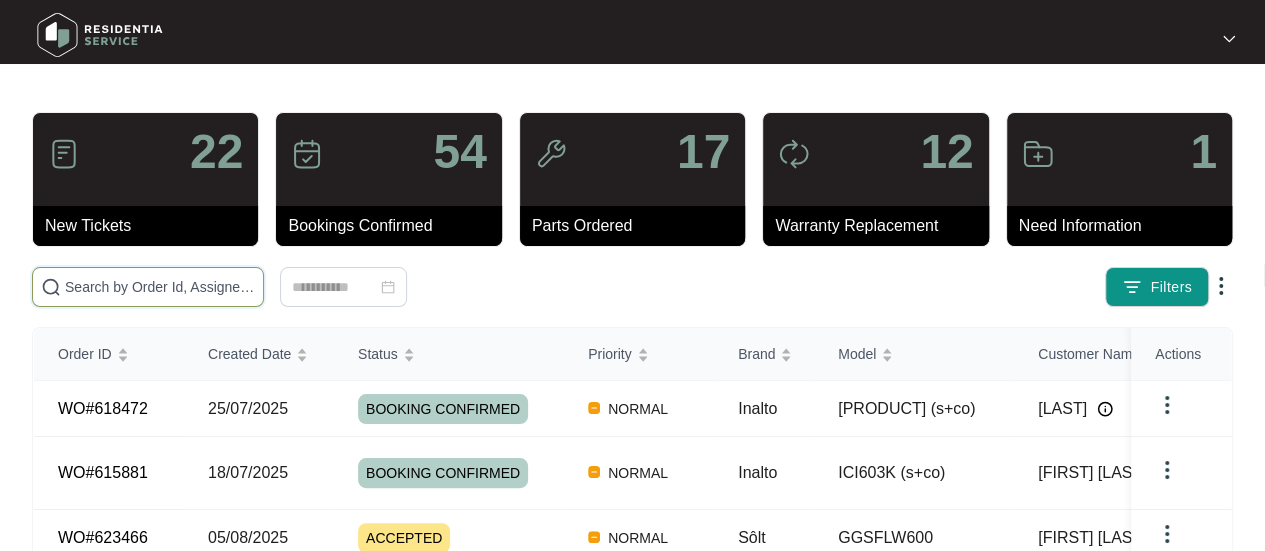 click at bounding box center (160, 287) 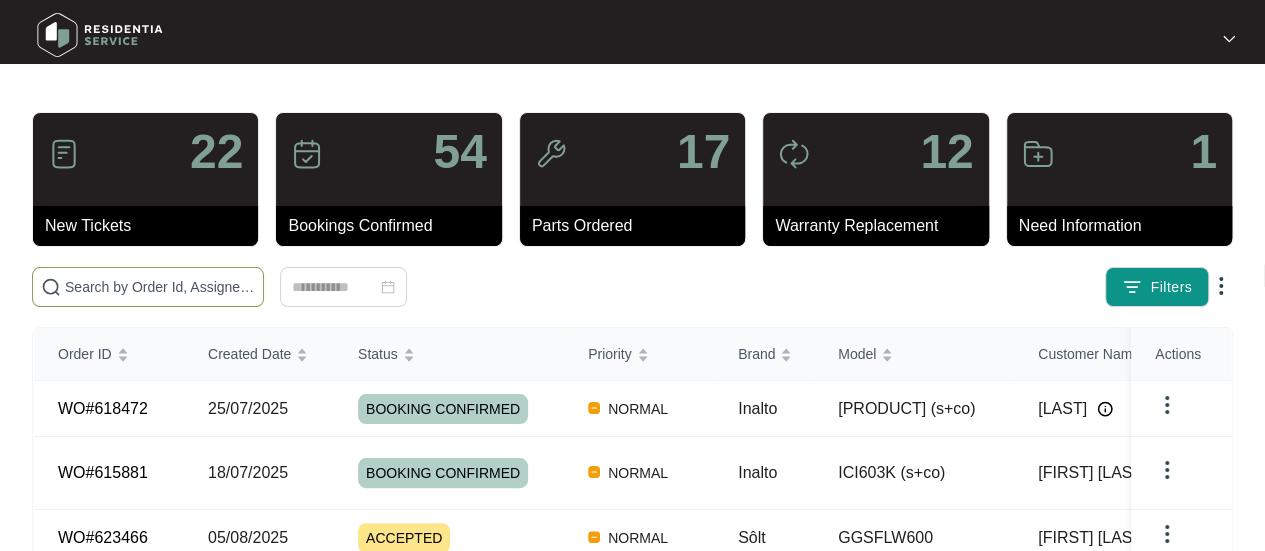 paste on "WO#615646" 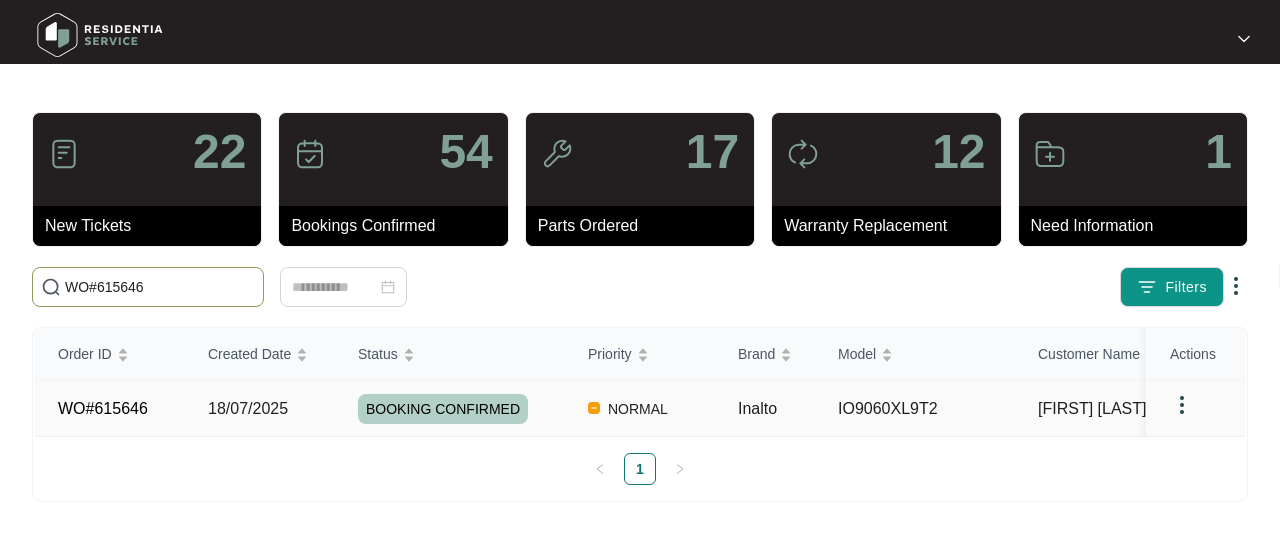 type on "WO#615646" 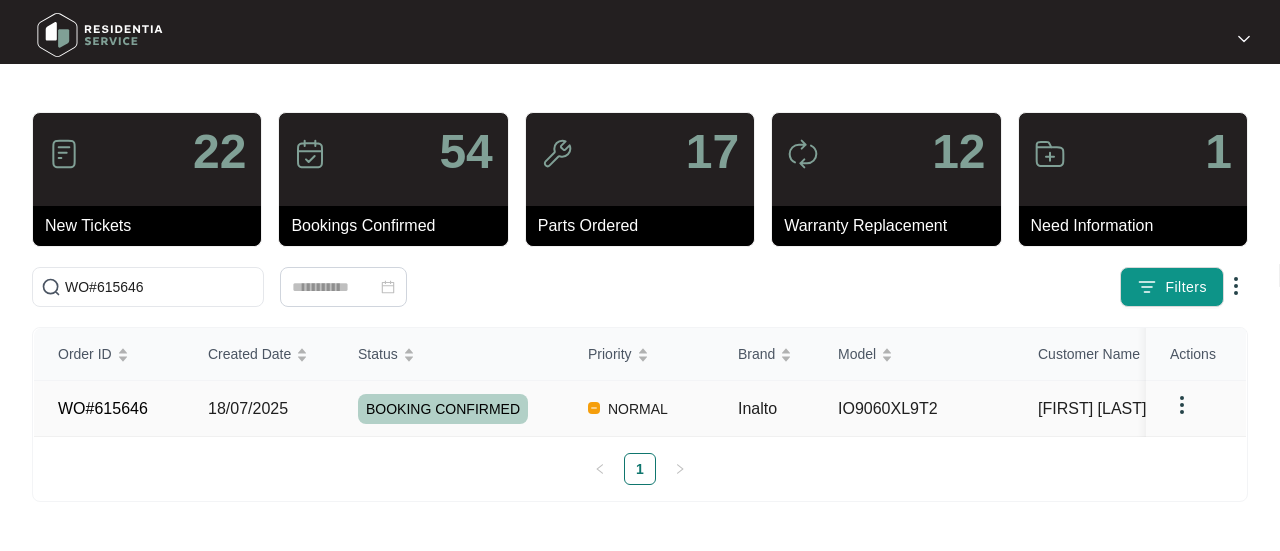 click on "18/07/2025" at bounding box center (248, 408) 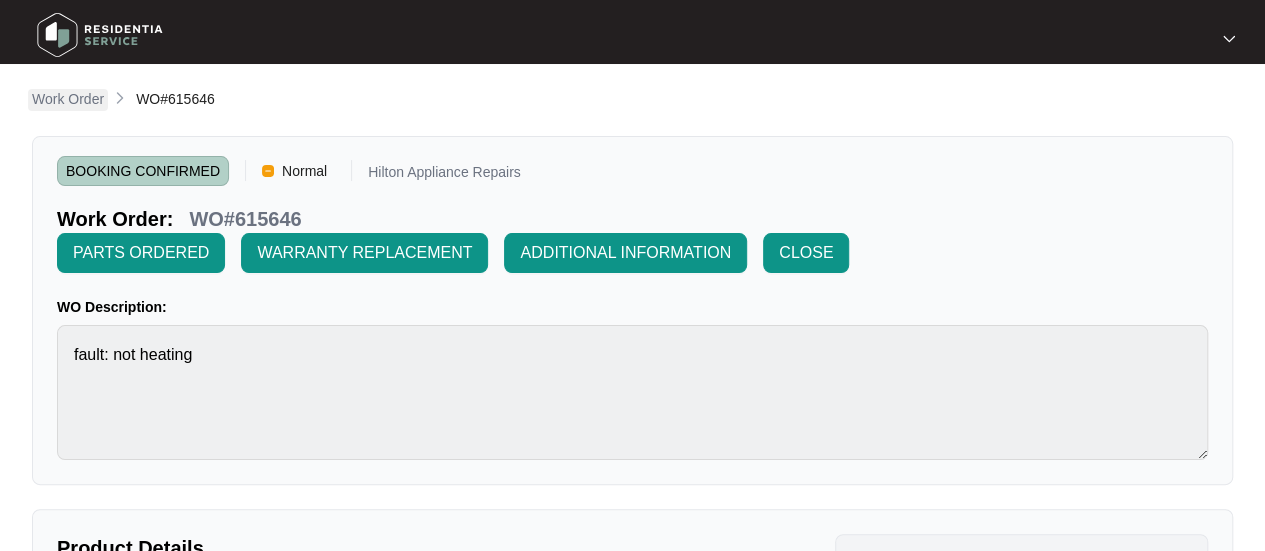click on "Work Order" at bounding box center (68, 99) 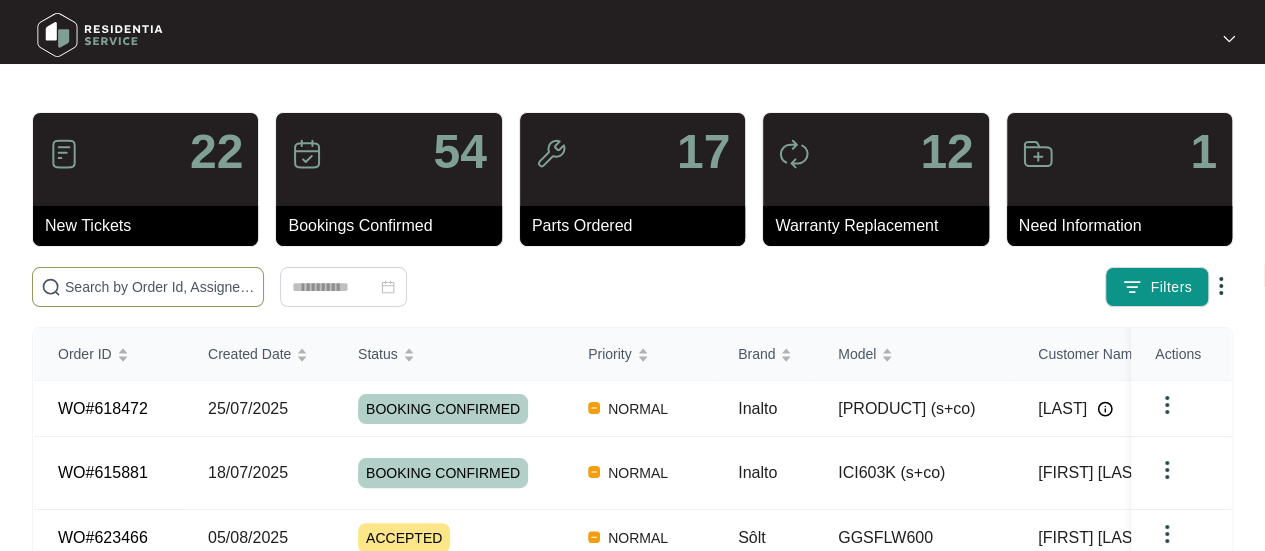 click at bounding box center (160, 287) 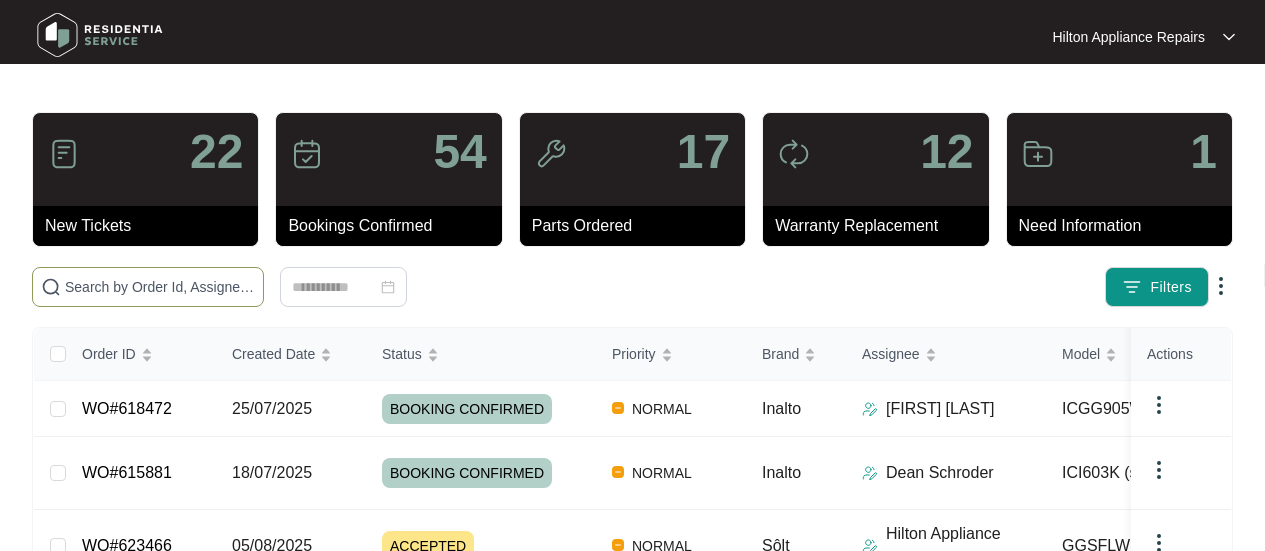 scroll, scrollTop: 0, scrollLeft: 0, axis: both 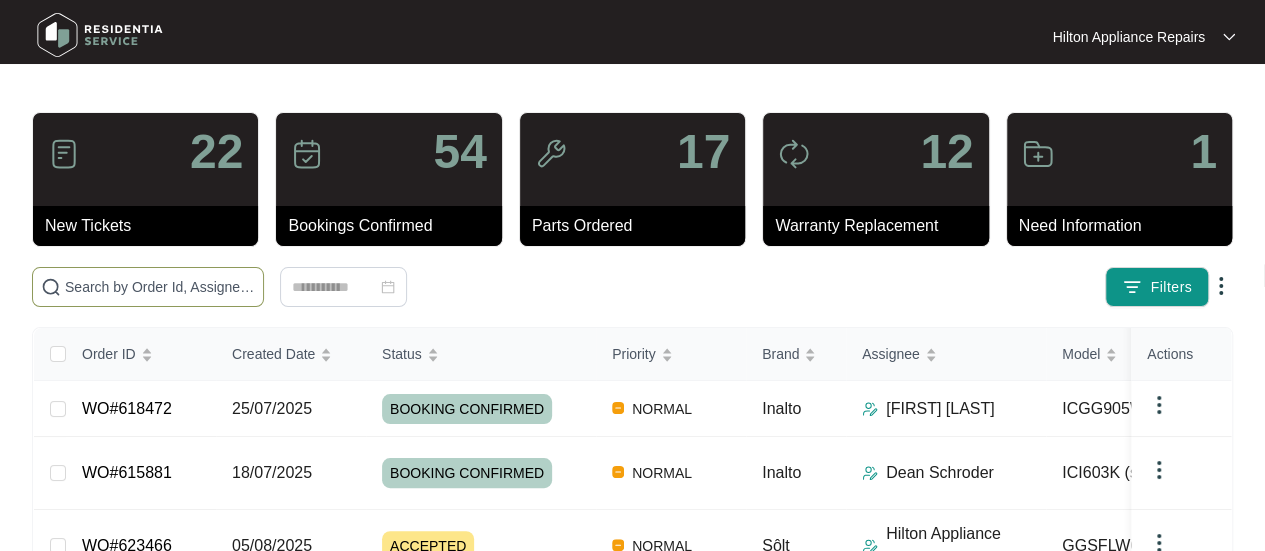 click at bounding box center [160, 287] 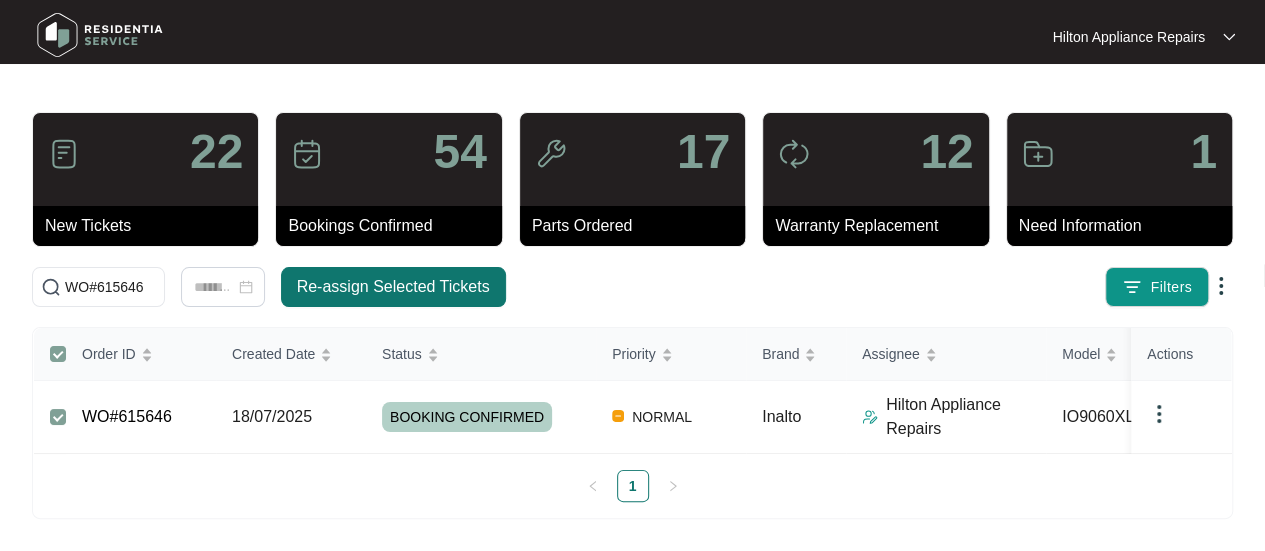 click on "Re-assign Selected Tickets" at bounding box center (393, 287) 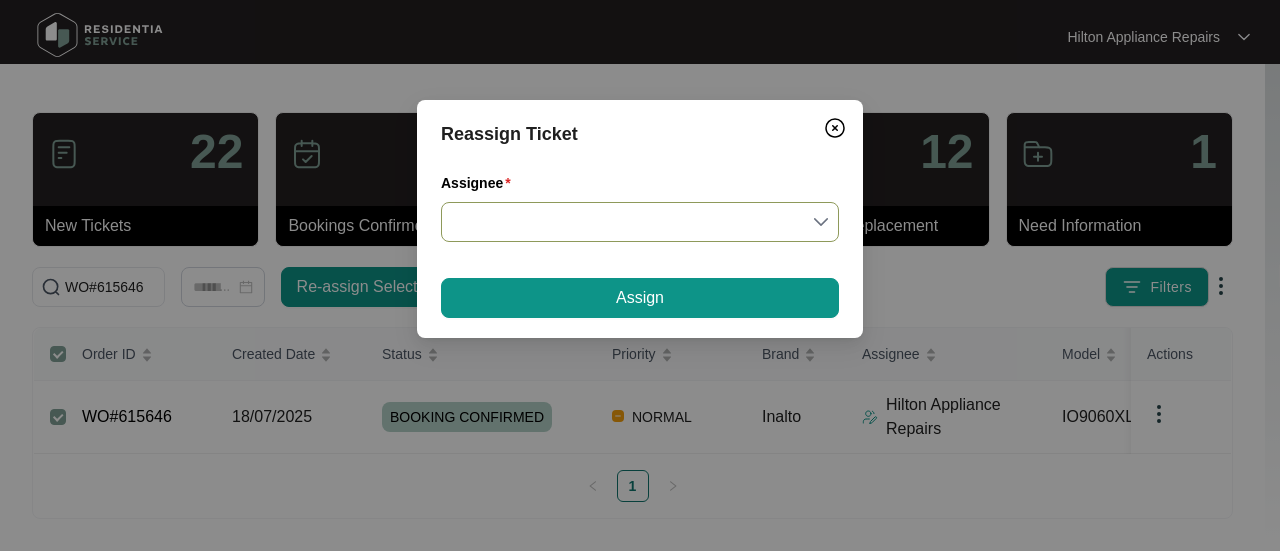 click at bounding box center (640, 222) 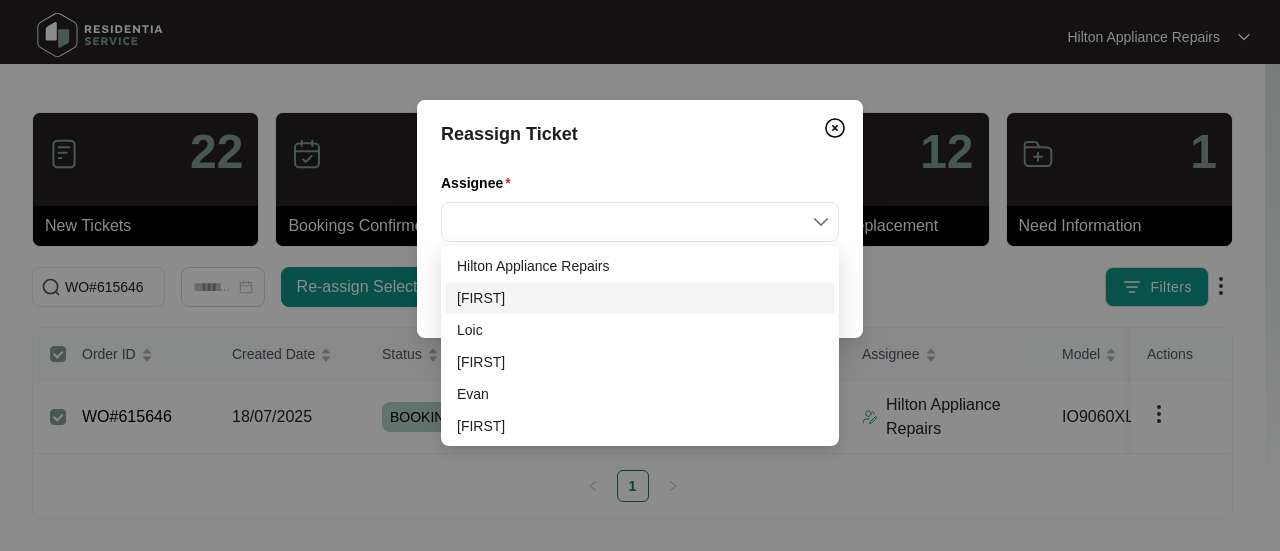 click on "Dean" at bounding box center (640, 298) 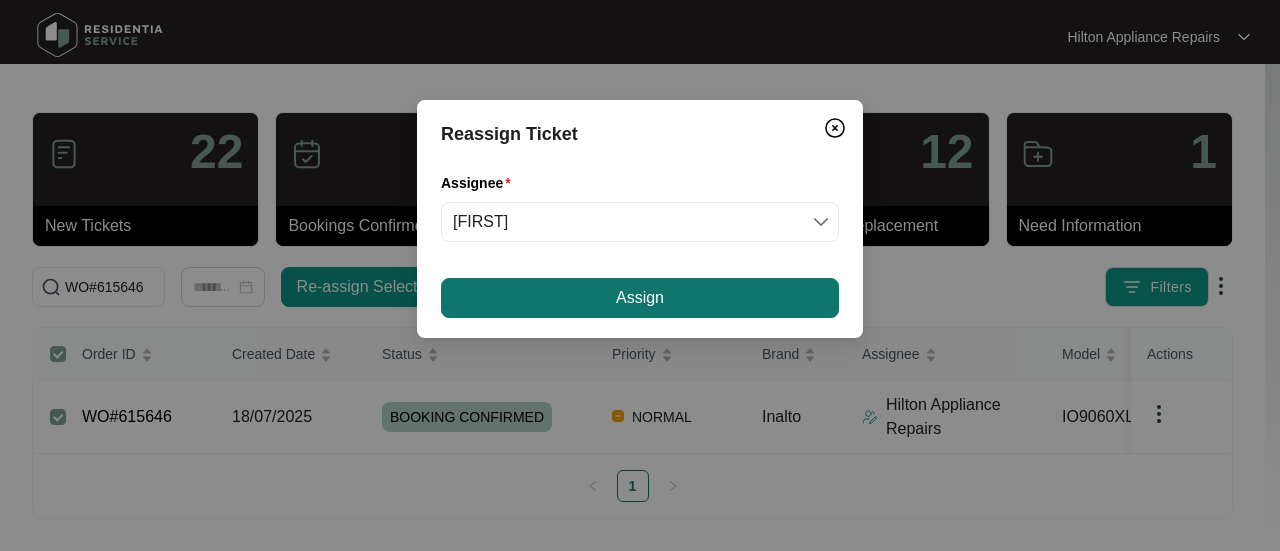 click on "Assign" at bounding box center [640, 298] 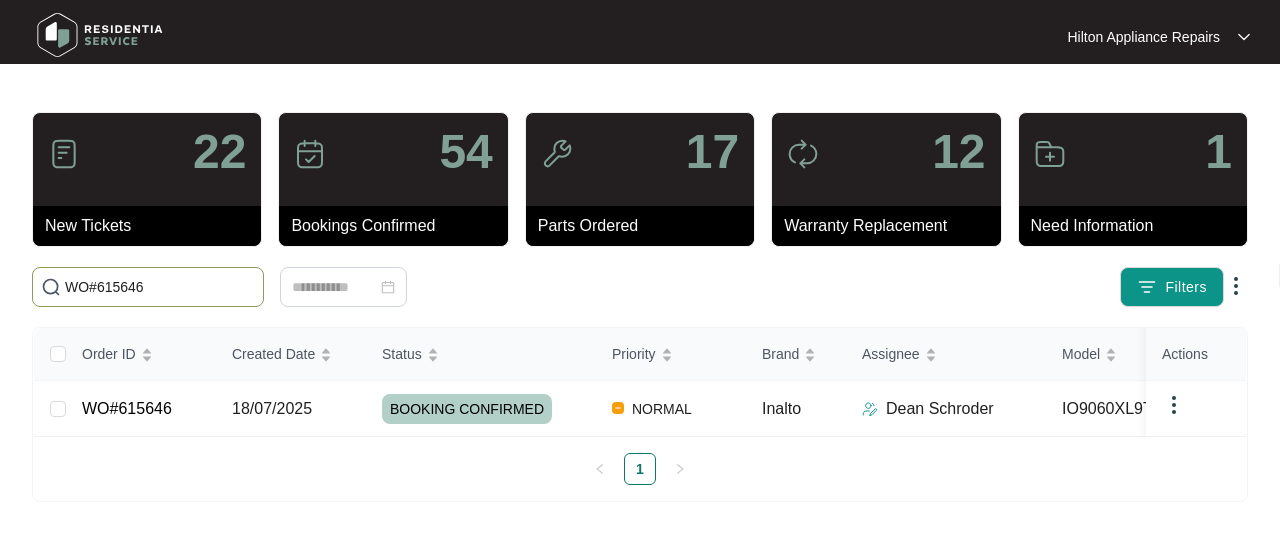 drag, startPoint x: 144, startPoint y: 289, endPoint x: 0, endPoint y: 289, distance: 144 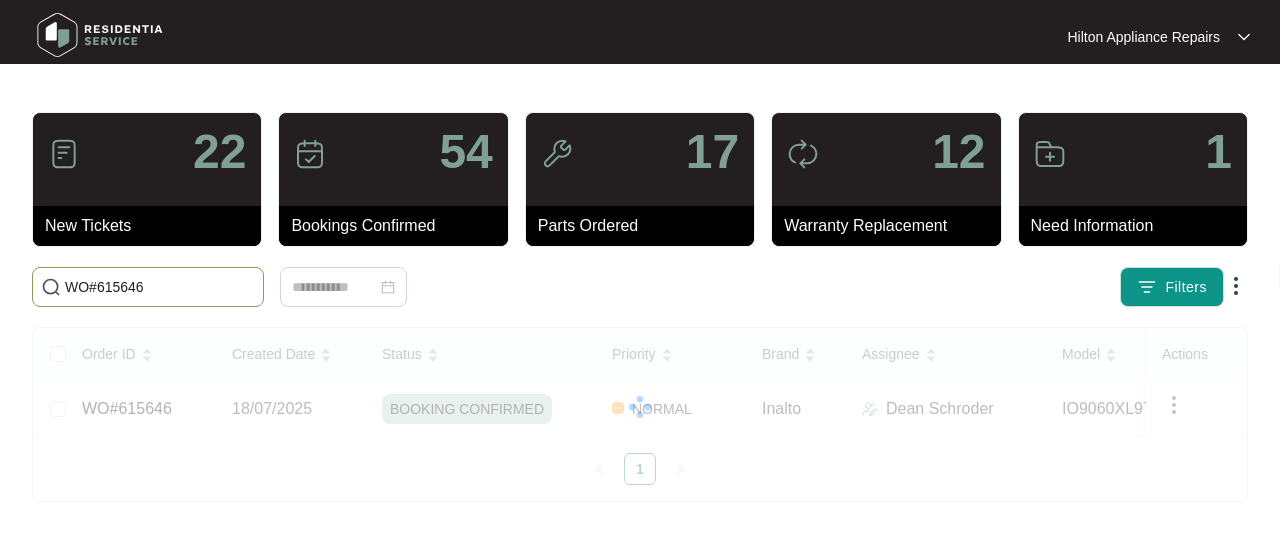 paste on "621719" 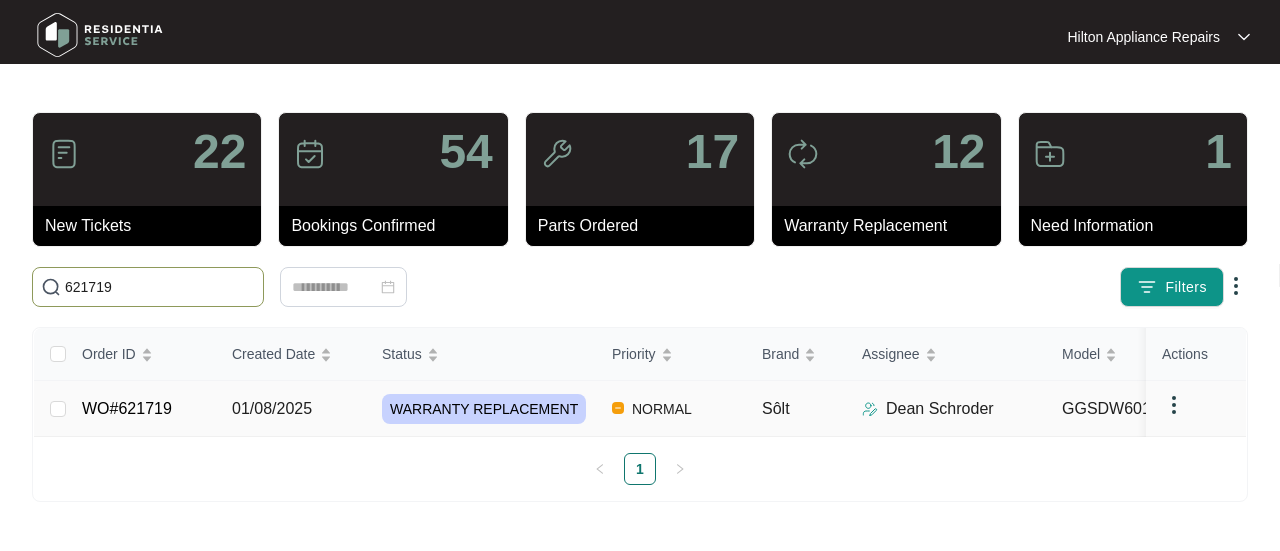 type on "621719" 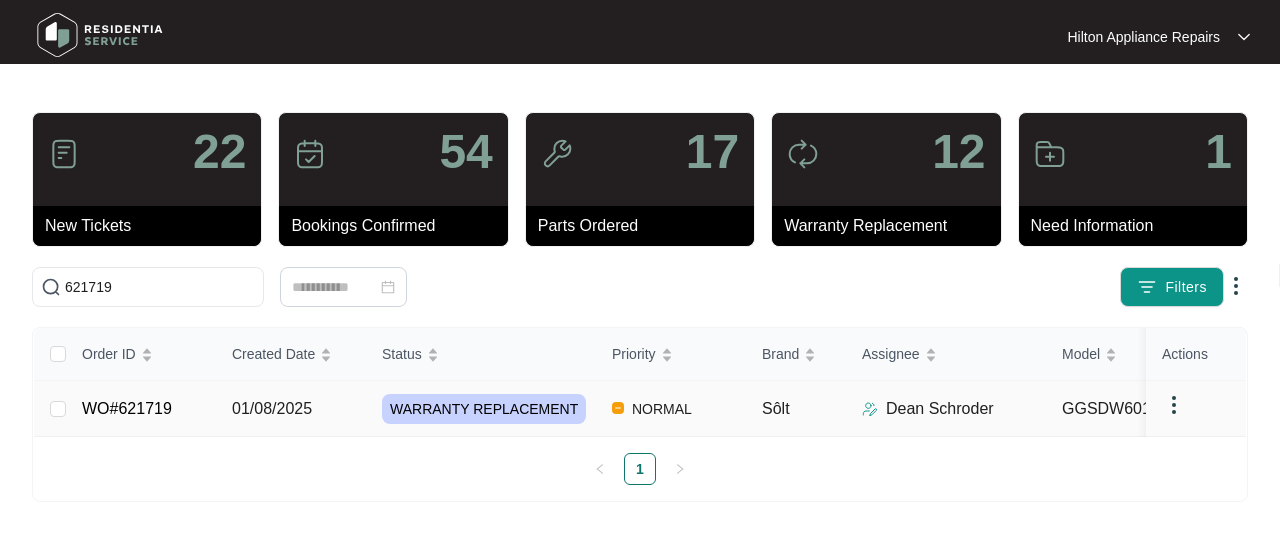 click on "01/08/2025" at bounding box center (291, 409) 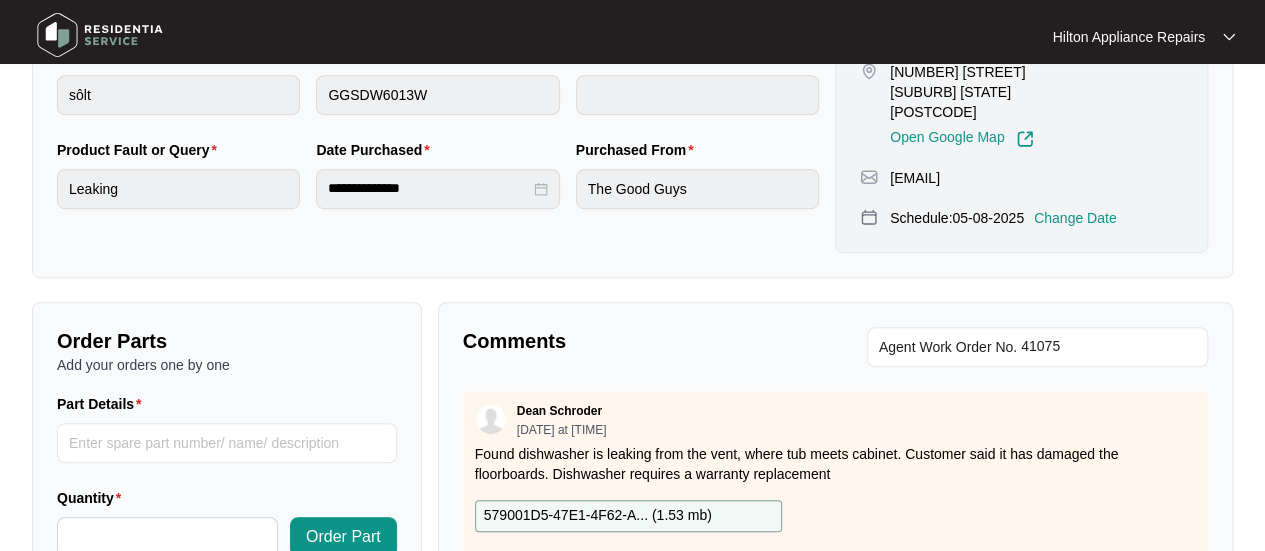 scroll, scrollTop: 700, scrollLeft: 0, axis: vertical 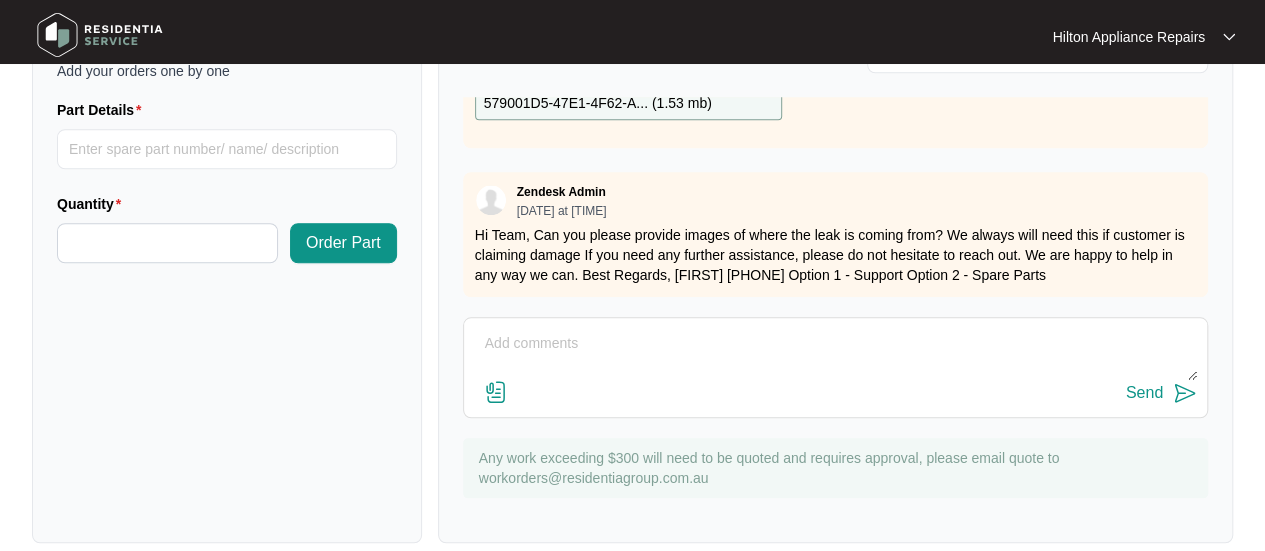 click at bounding box center [835, 354] 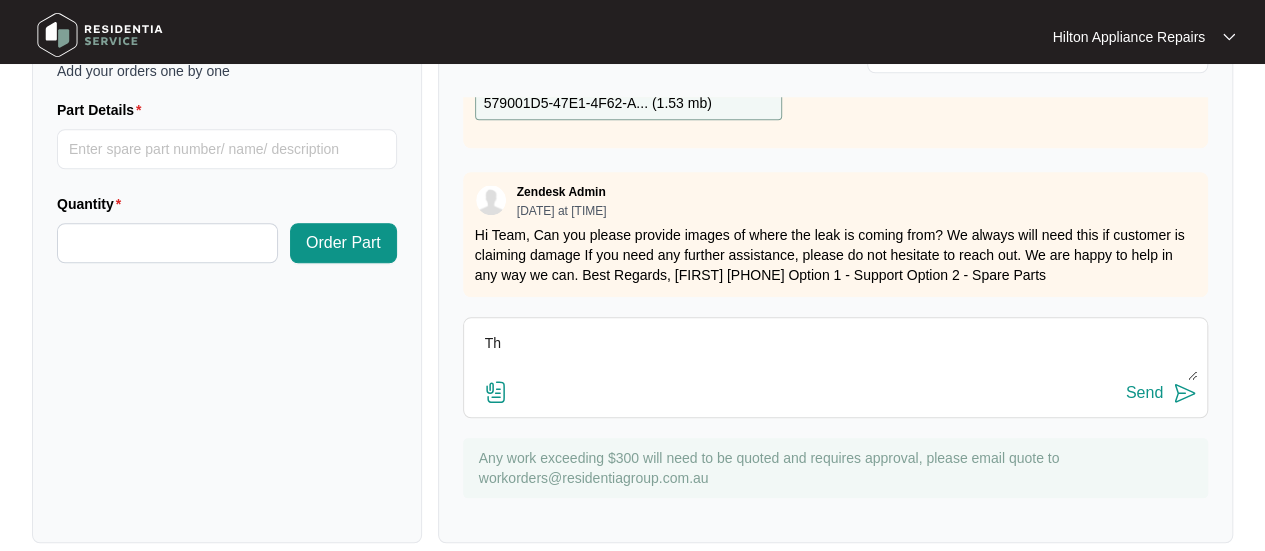 type on "T" 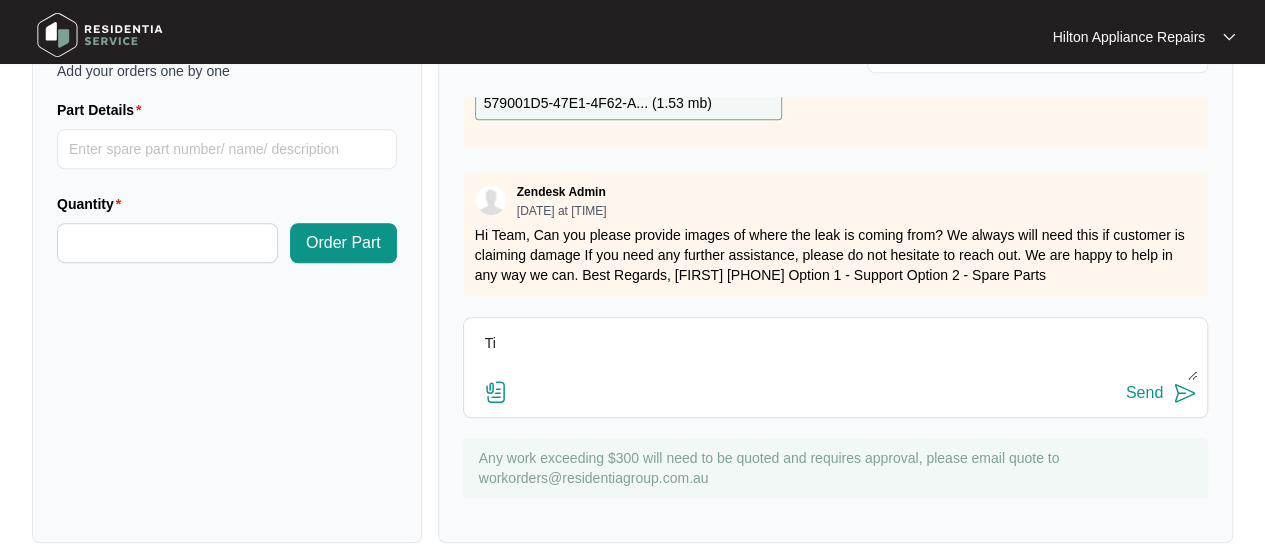 type on "T" 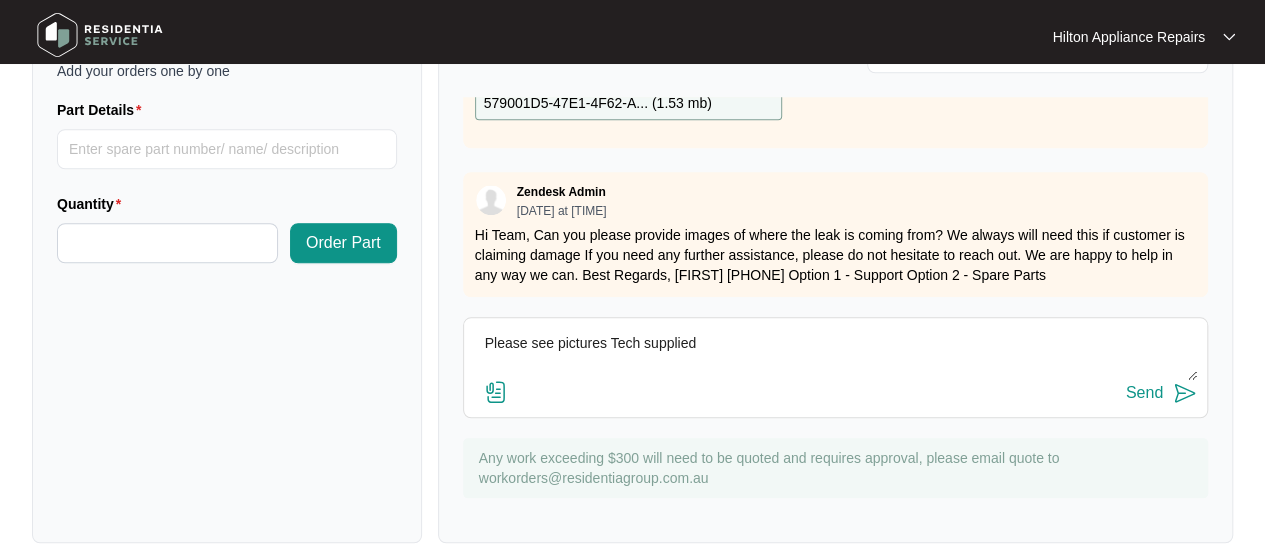 type on "Please see pictures Tech supplied" 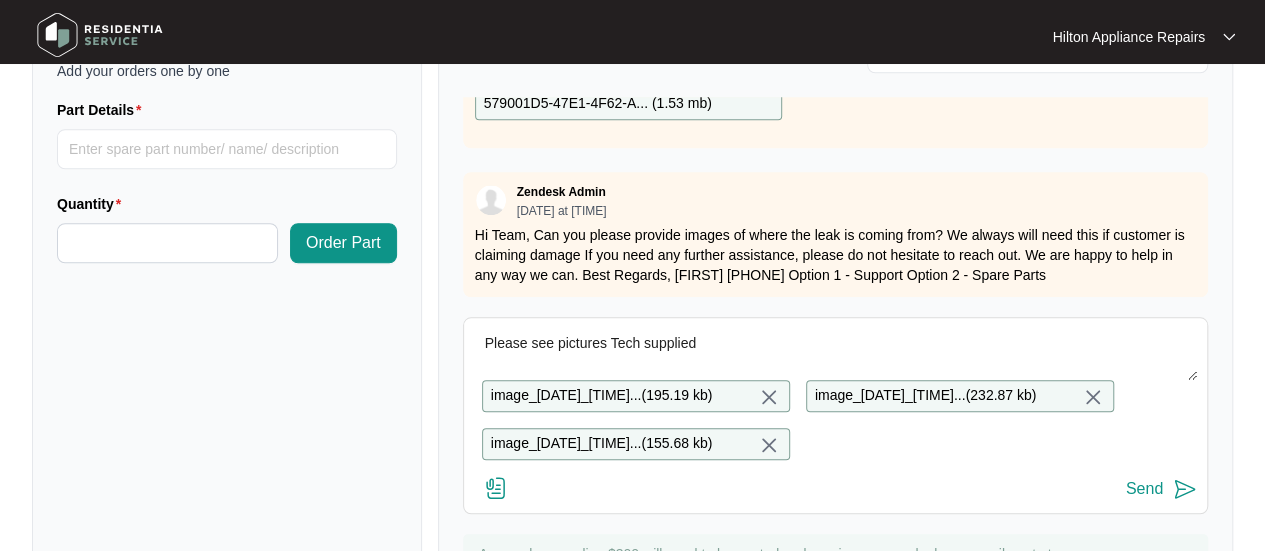 click on "Send" at bounding box center [1144, 489] 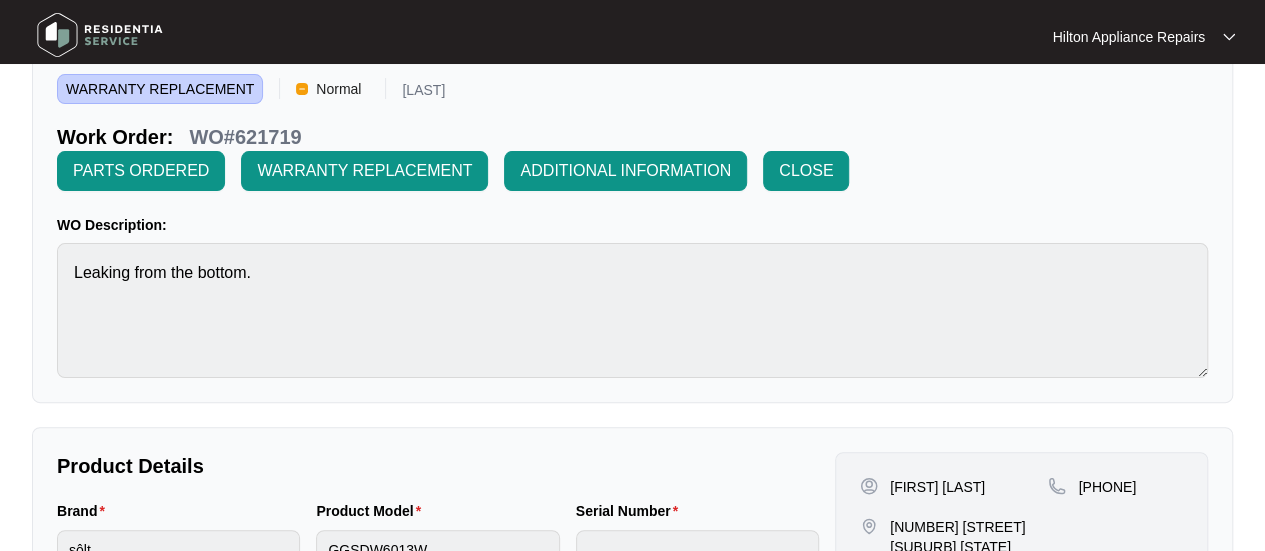 scroll, scrollTop: 0, scrollLeft: 0, axis: both 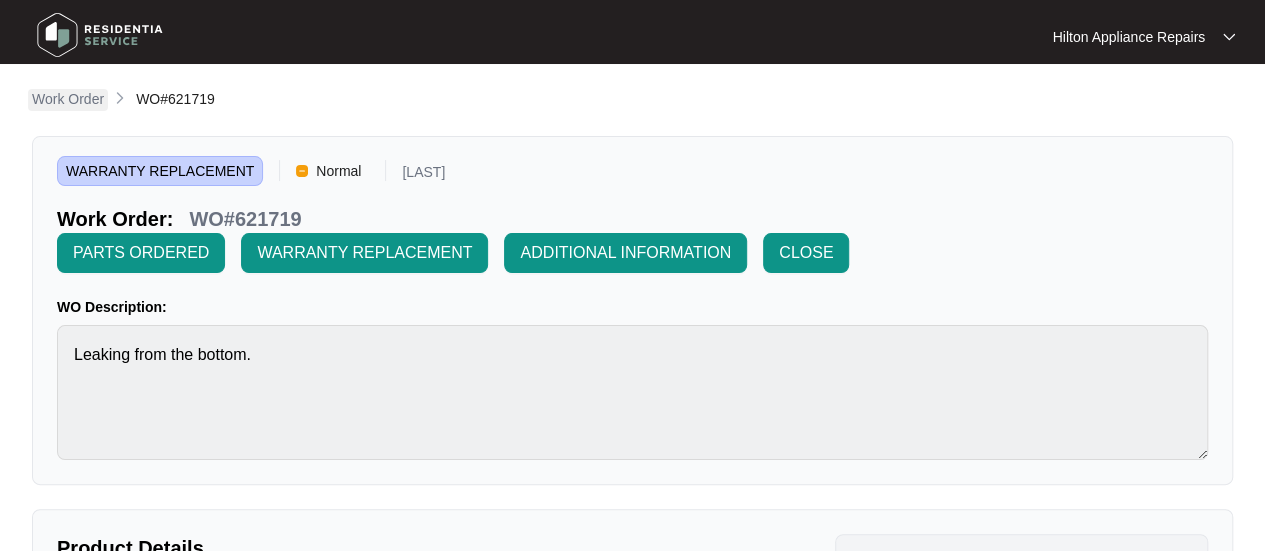 click on "Work Order" at bounding box center (68, 99) 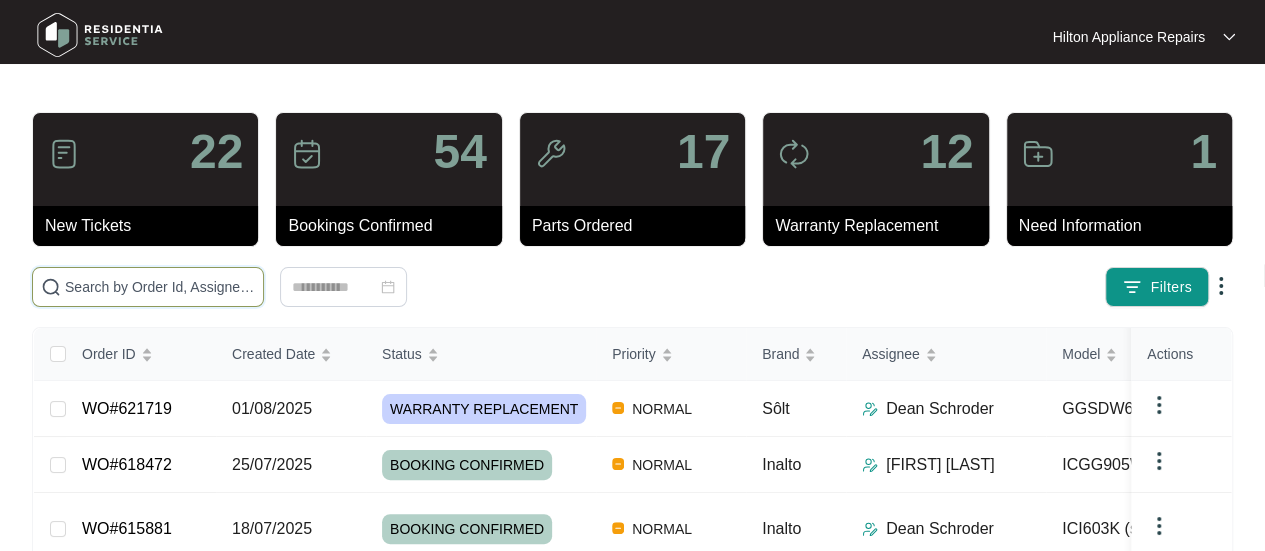 click at bounding box center [160, 287] 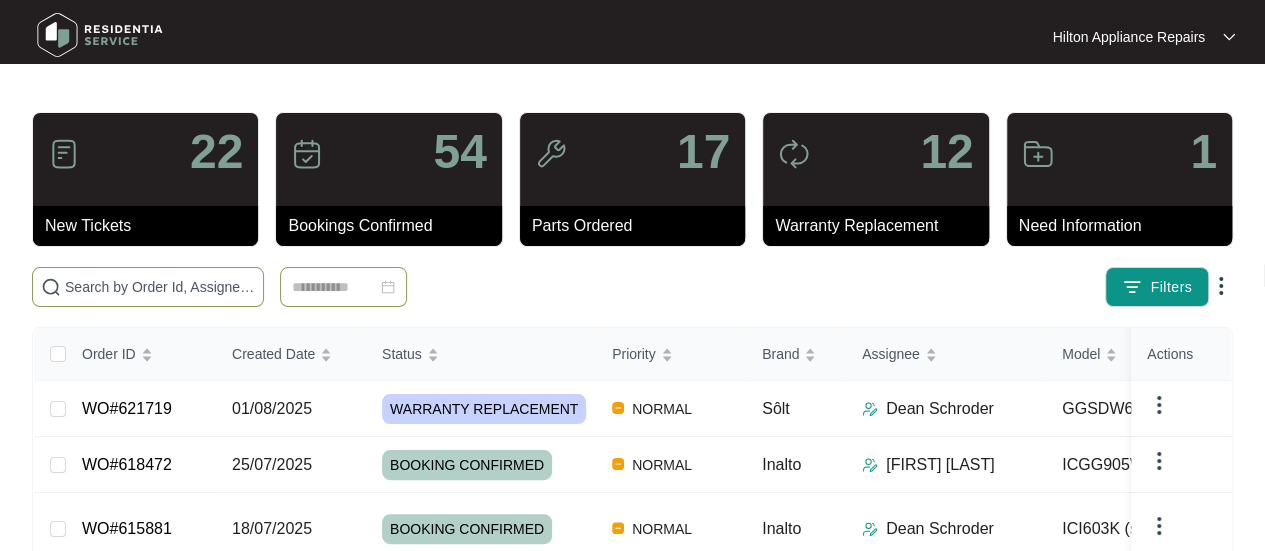 paste on "623466" 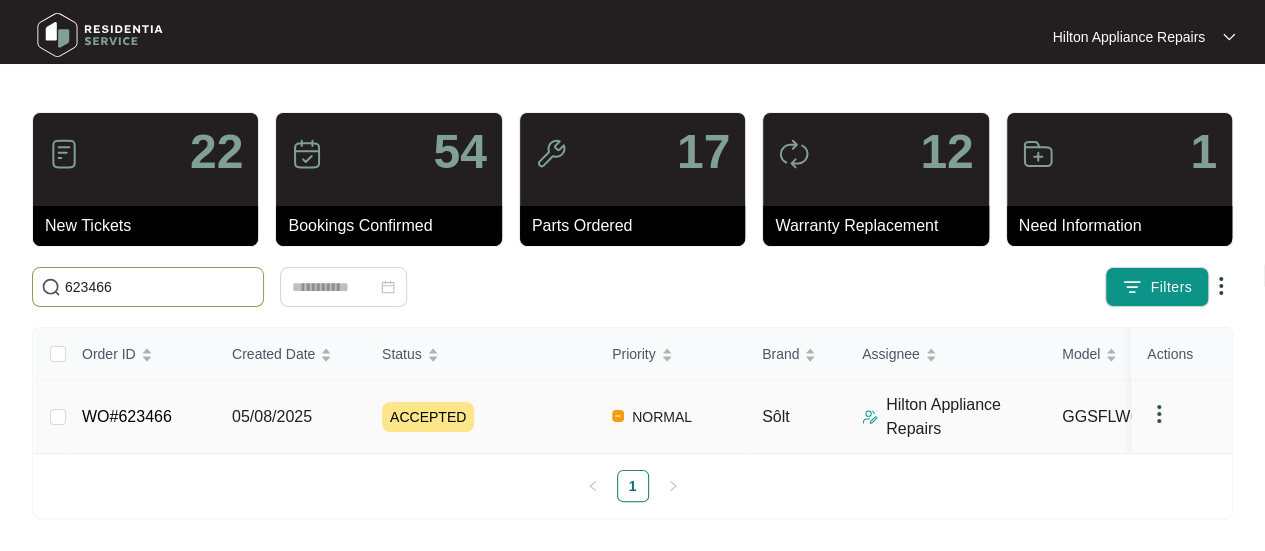 type on "623466" 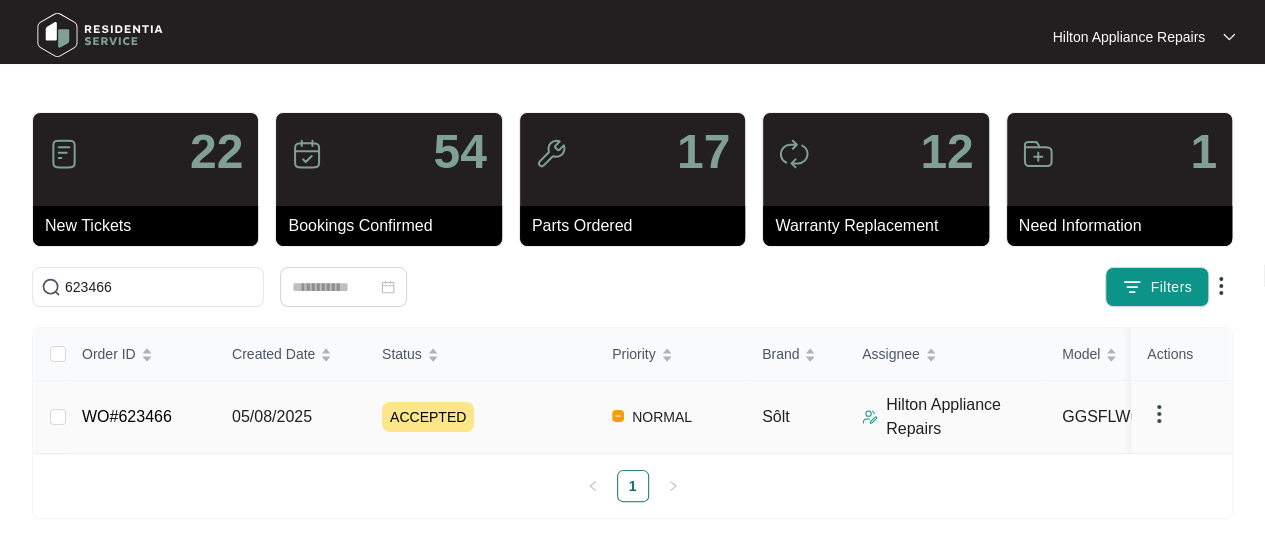 click on "05/08/2025" at bounding box center (272, 416) 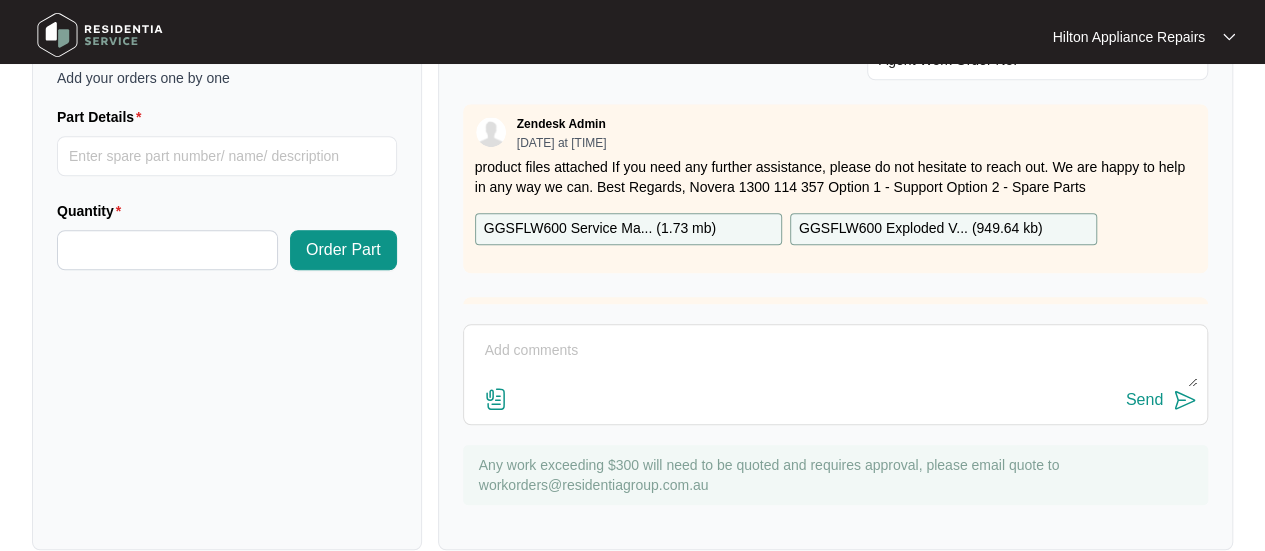 scroll, scrollTop: 791, scrollLeft: 0, axis: vertical 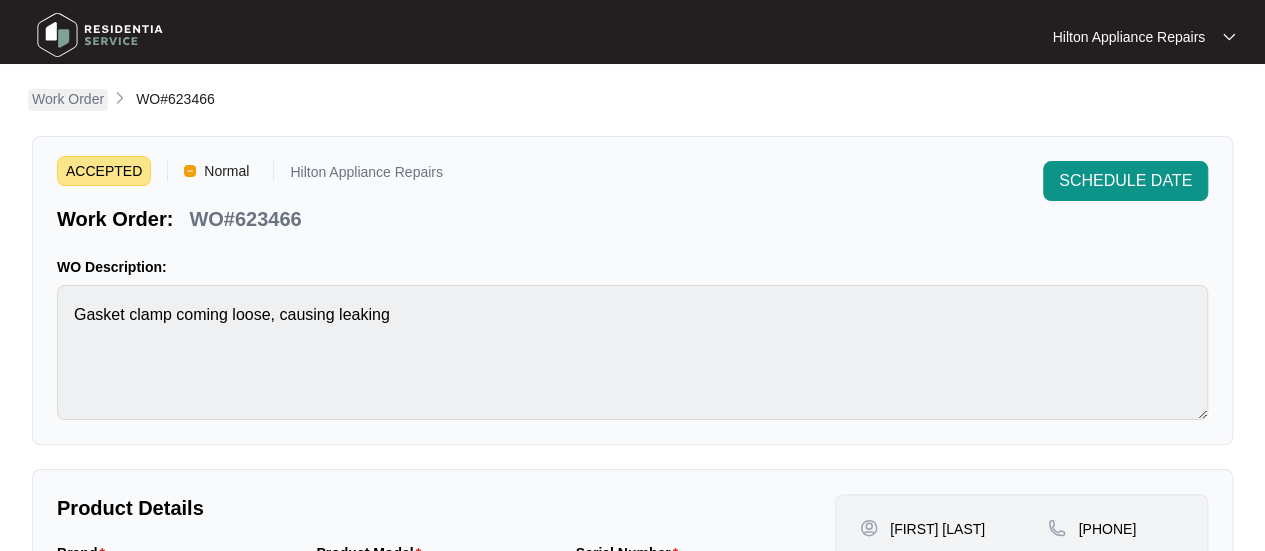 click on "Work Order" at bounding box center (68, 99) 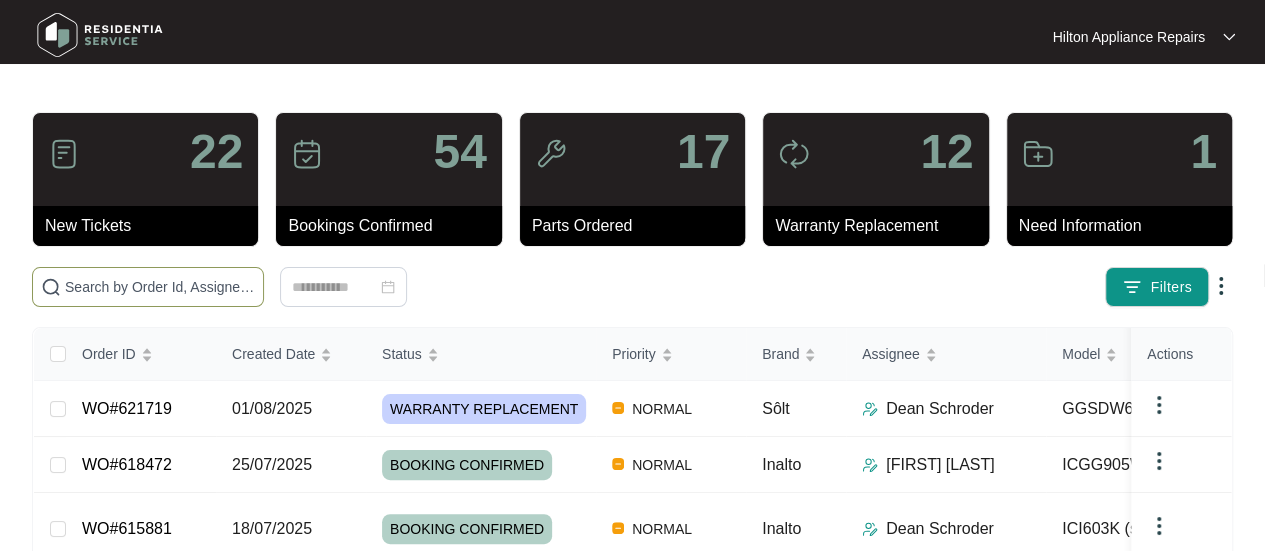 click at bounding box center (160, 287) 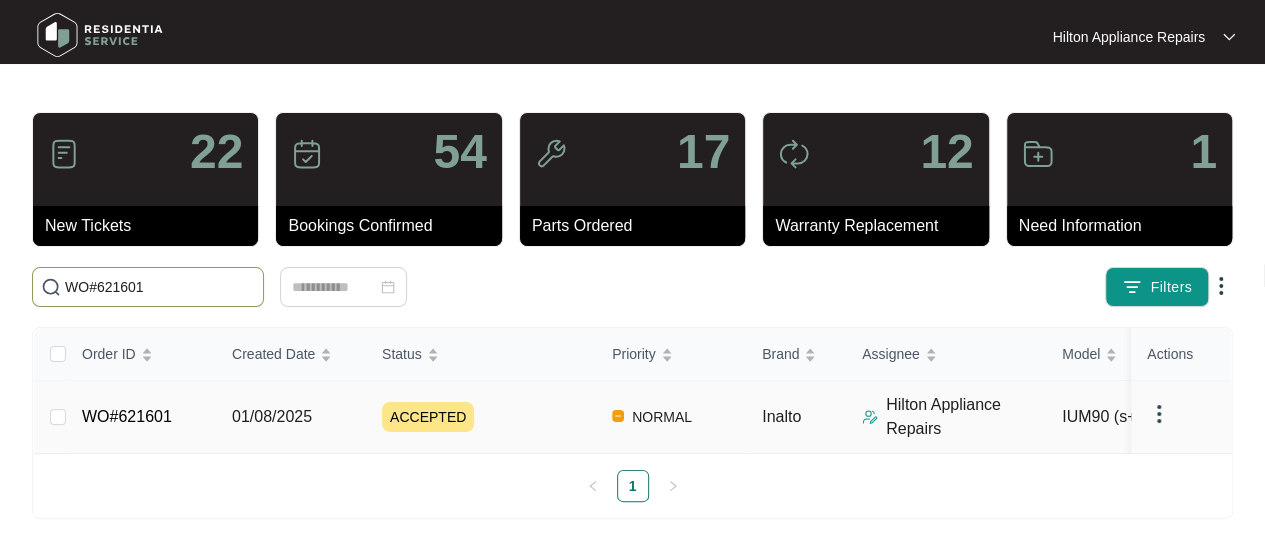type on "WO#621601" 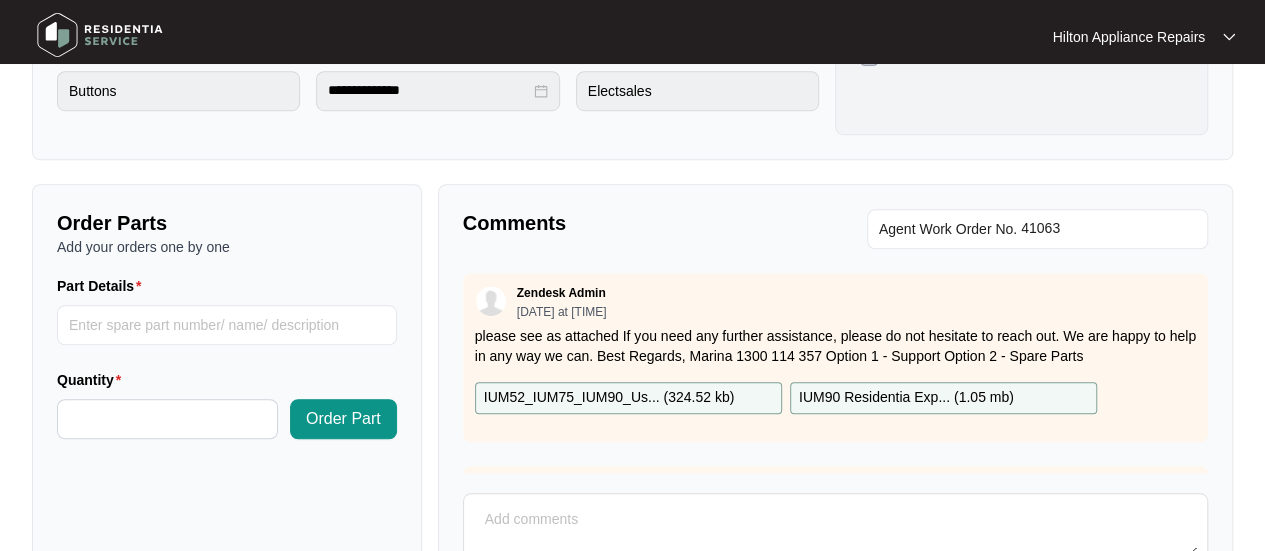 scroll, scrollTop: 791, scrollLeft: 0, axis: vertical 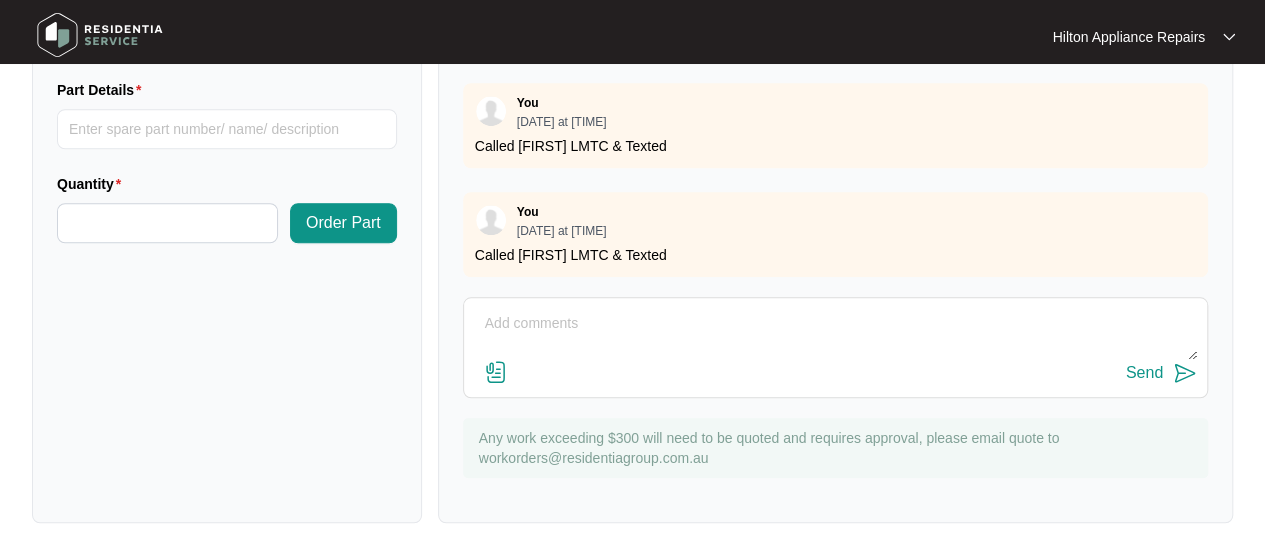 click at bounding box center (835, 334) 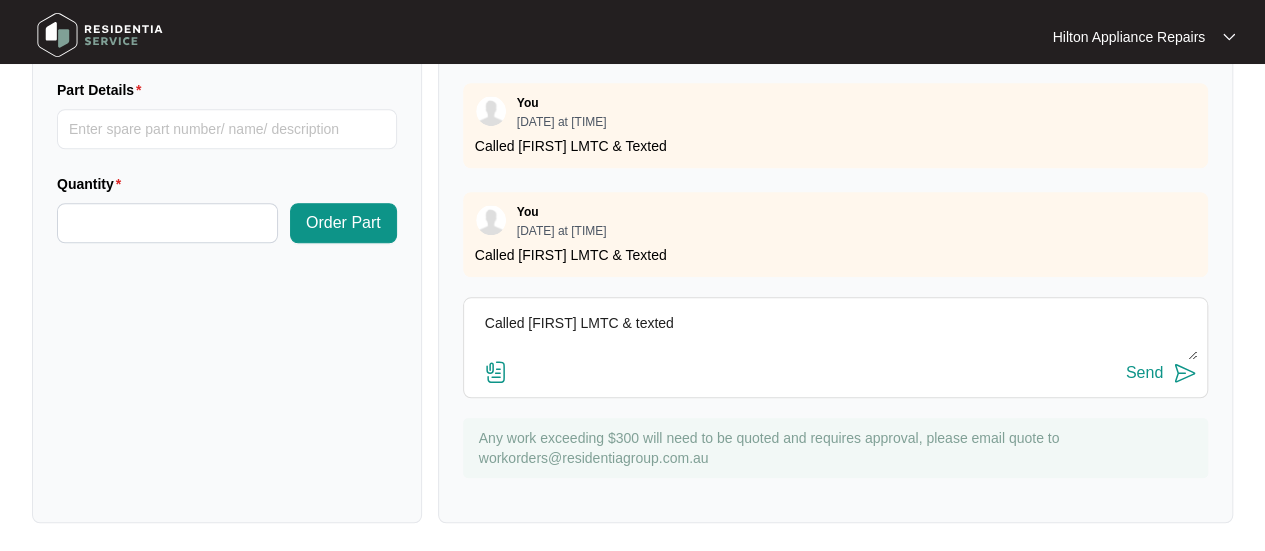 type on "Called Paresh LMTC & texted" 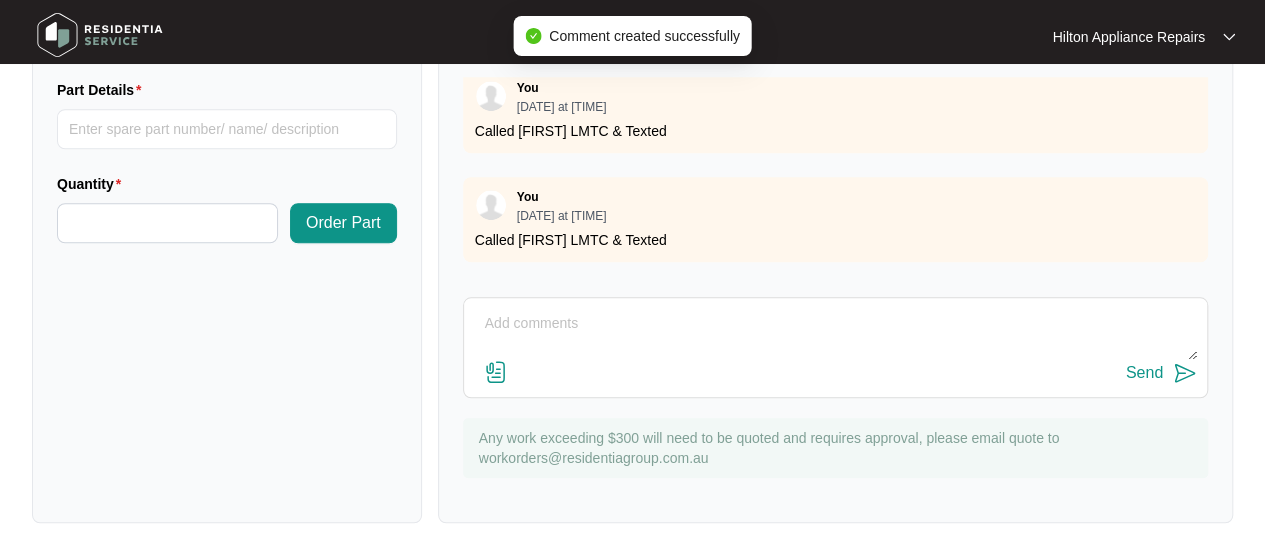 scroll, scrollTop: 311, scrollLeft: 0, axis: vertical 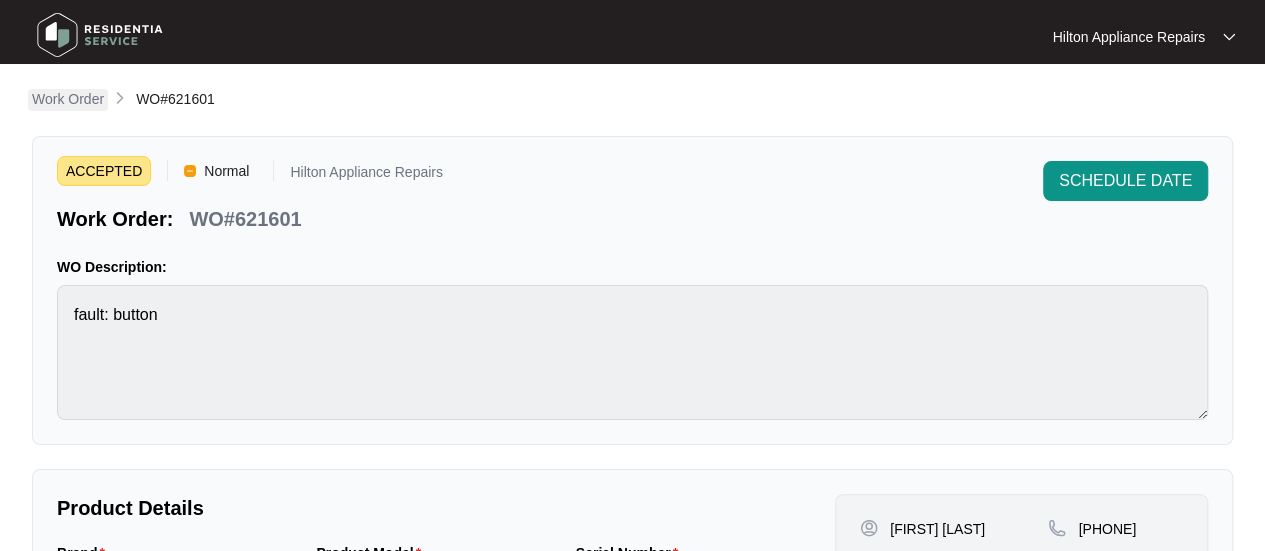 click on "Work Order" at bounding box center (68, 99) 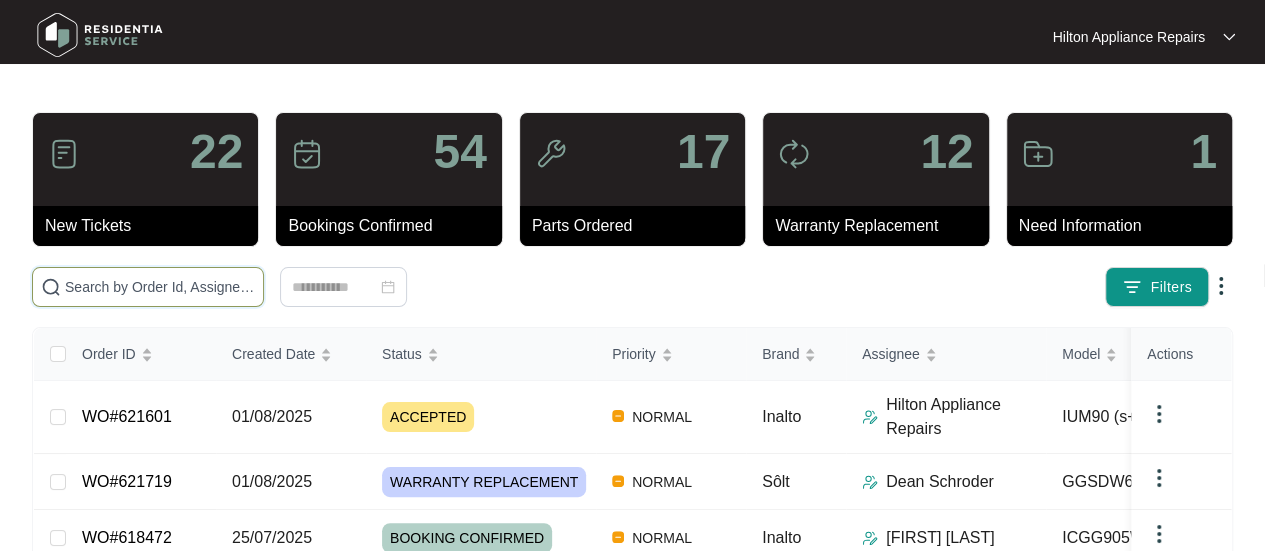 click at bounding box center (160, 287) 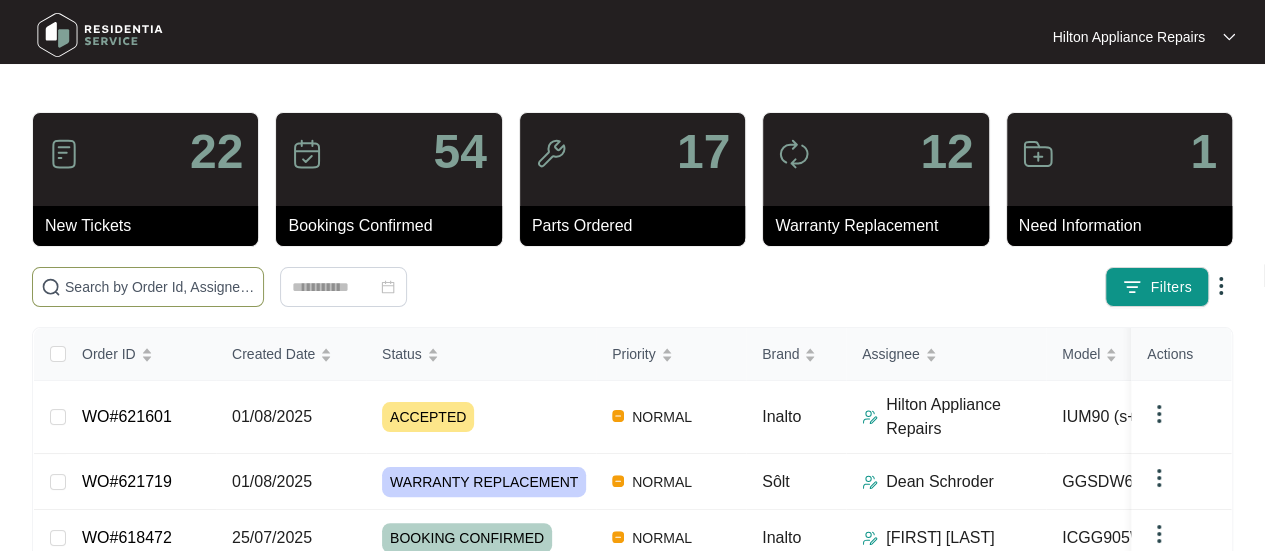 paste on "WO#623038" 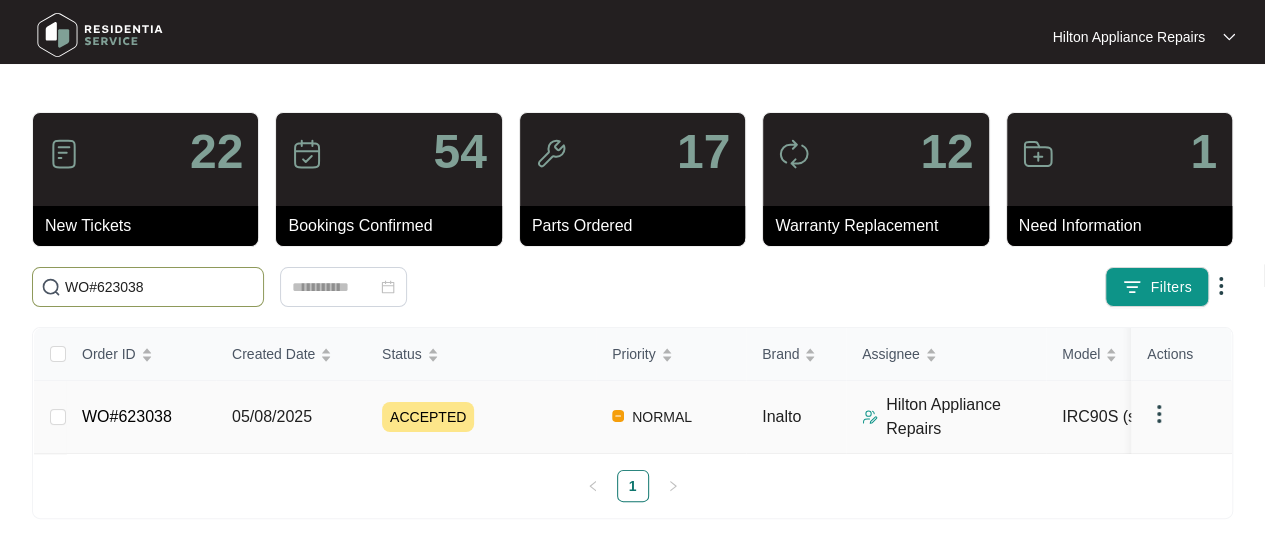 scroll, scrollTop: 13, scrollLeft: 0, axis: vertical 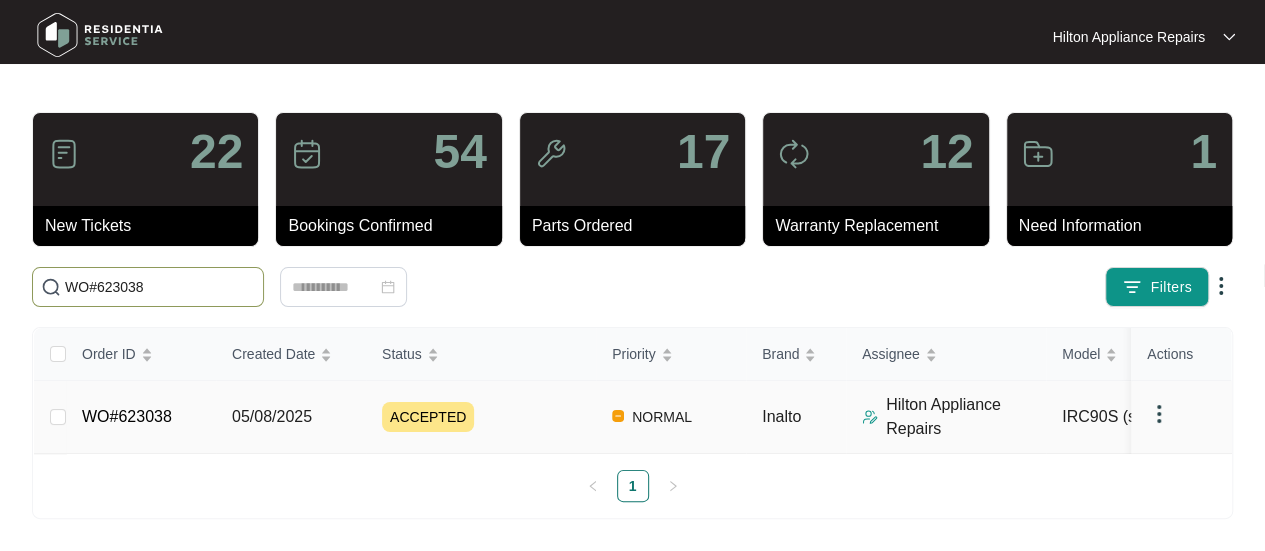 type on "WO#623038" 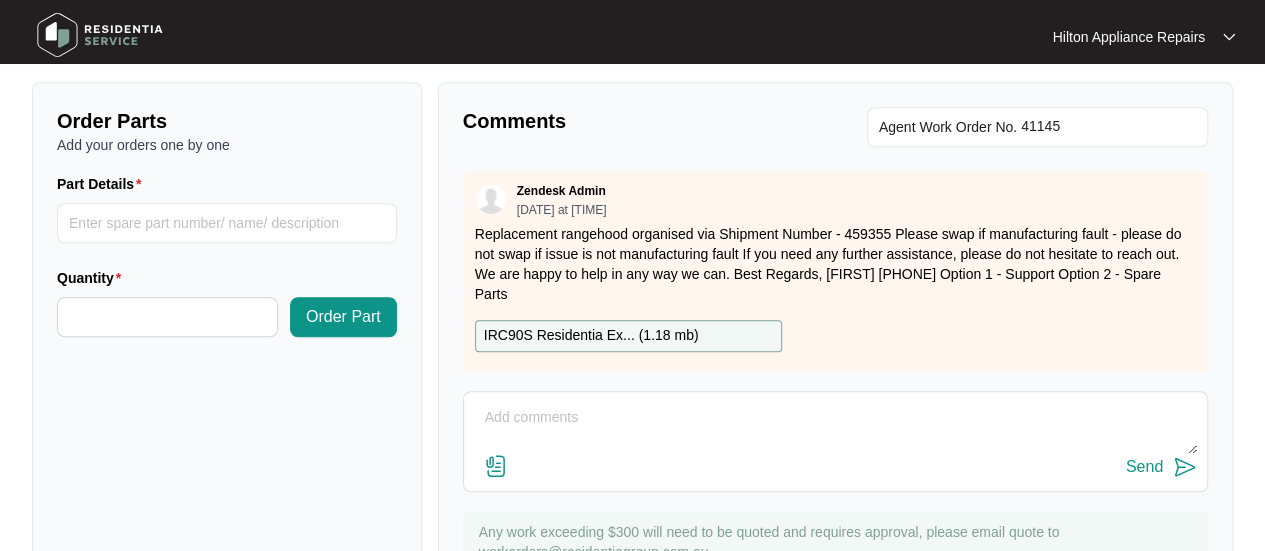 scroll, scrollTop: 791, scrollLeft: 0, axis: vertical 